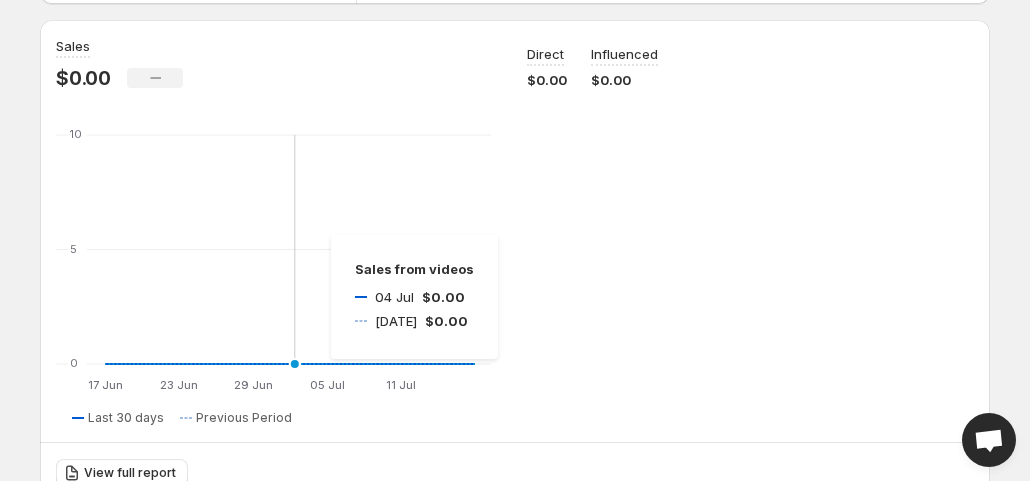 scroll, scrollTop: 0, scrollLeft: 0, axis: both 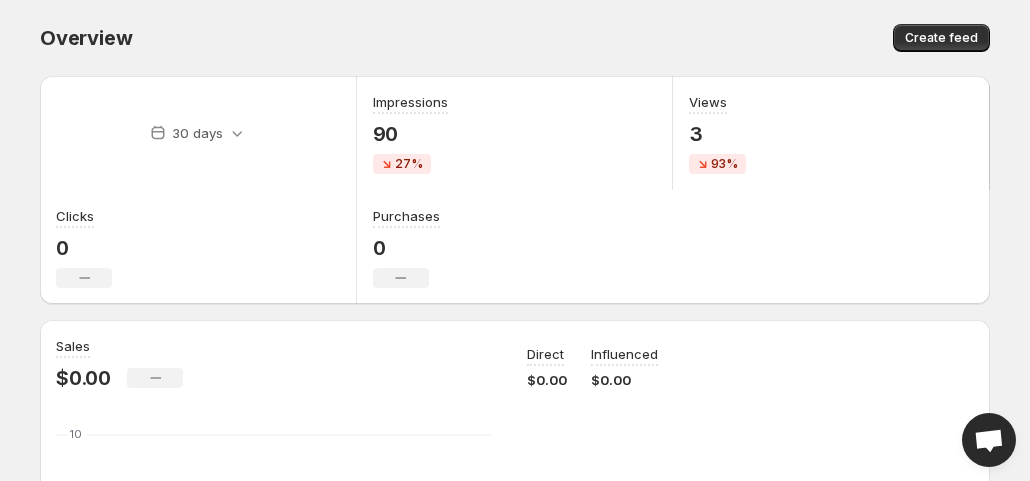 click on "Create feed" at bounding box center [755, 38] 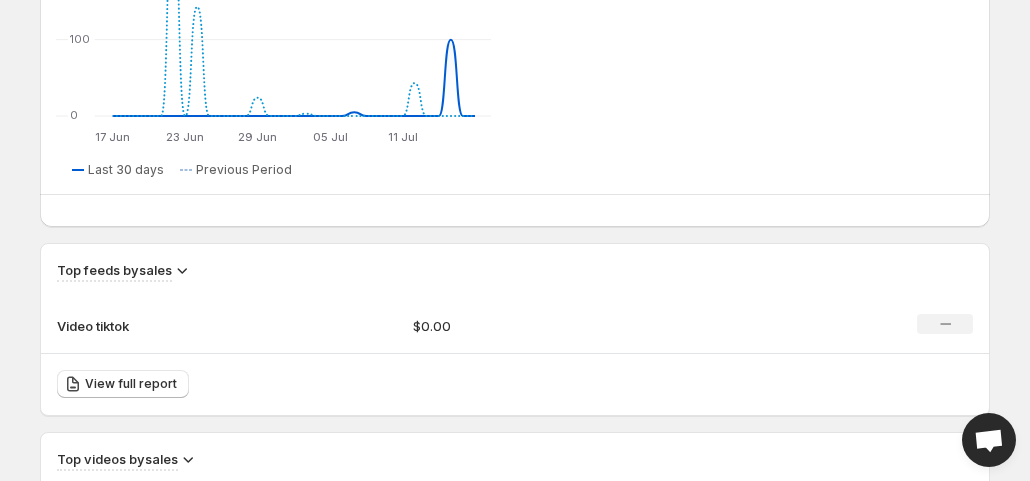 scroll, scrollTop: 648, scrollLeft: 0, axis: vertical 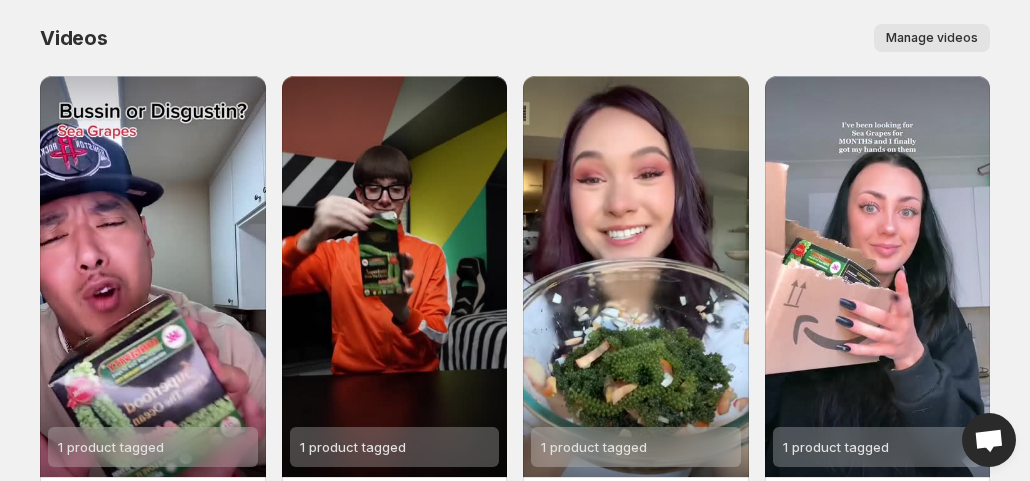 click on "Manage videos" at bounding box center (932, 38) 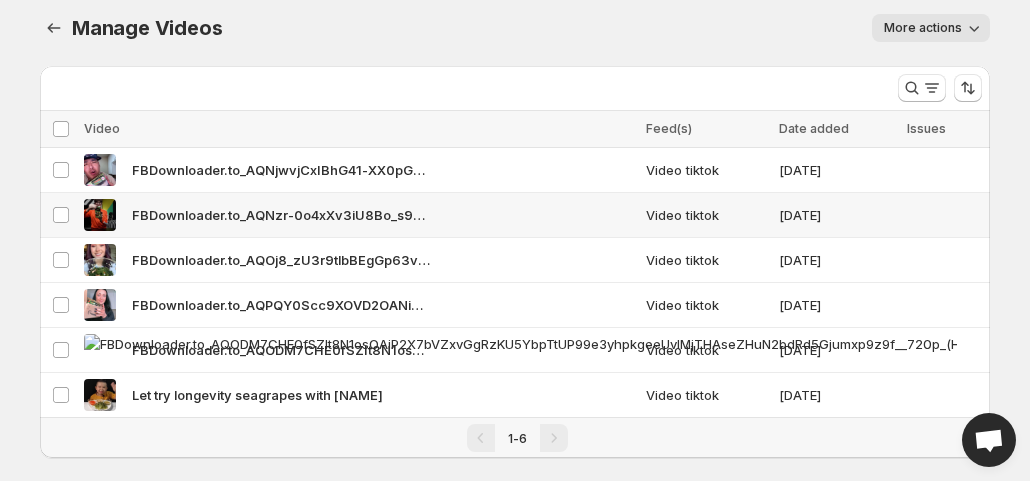 scroll, scrollTop: 0, scrollLeft: 0, axis: both 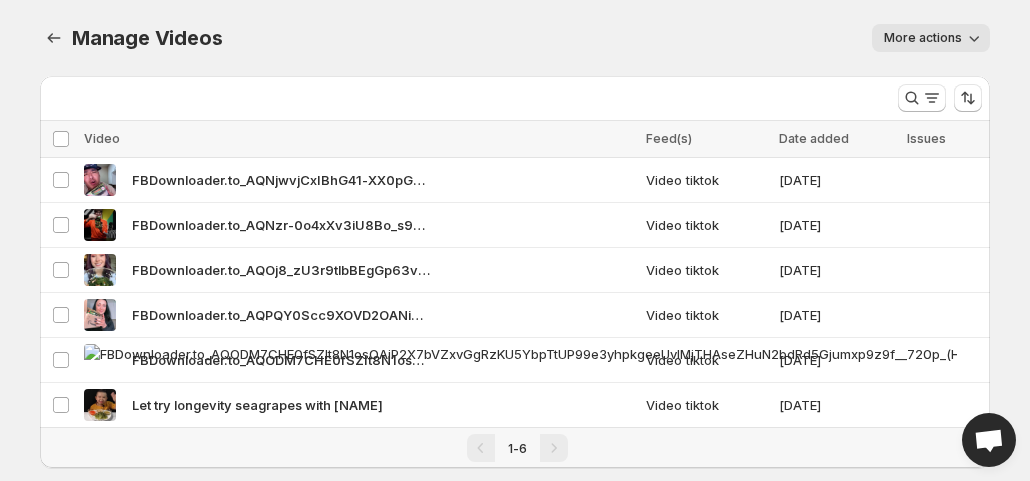 click on "More actions" at bounding box center [923, 38] 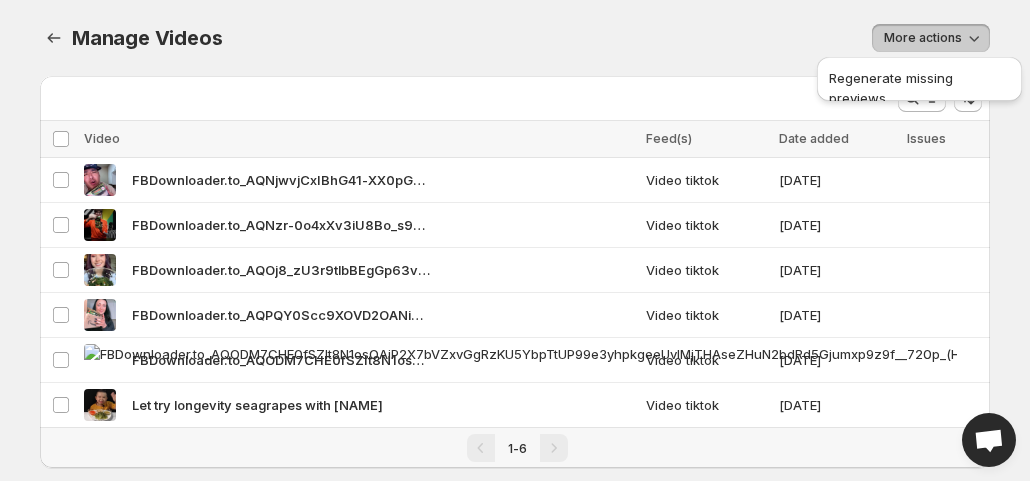 click on "More actions" at bounding box center (618, 38) 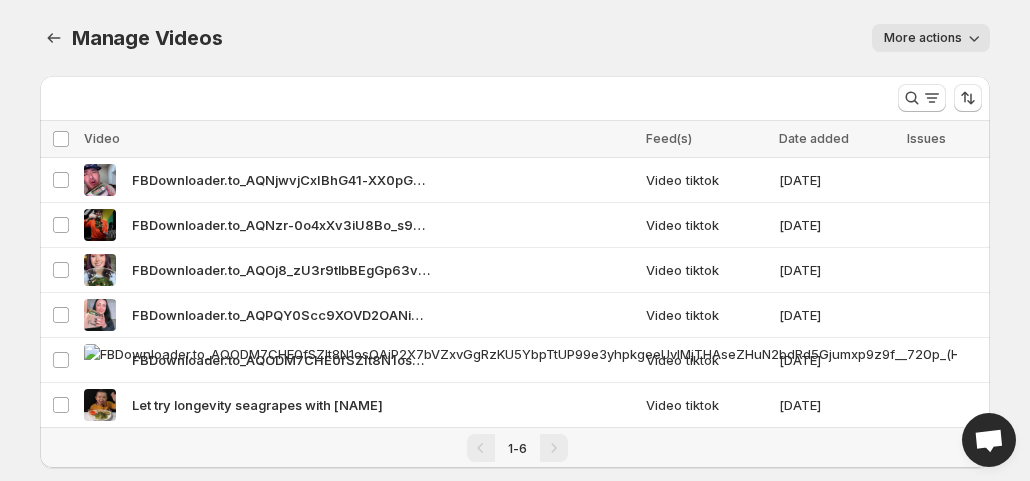 click on "More actions" at bounding box center [618, 38] 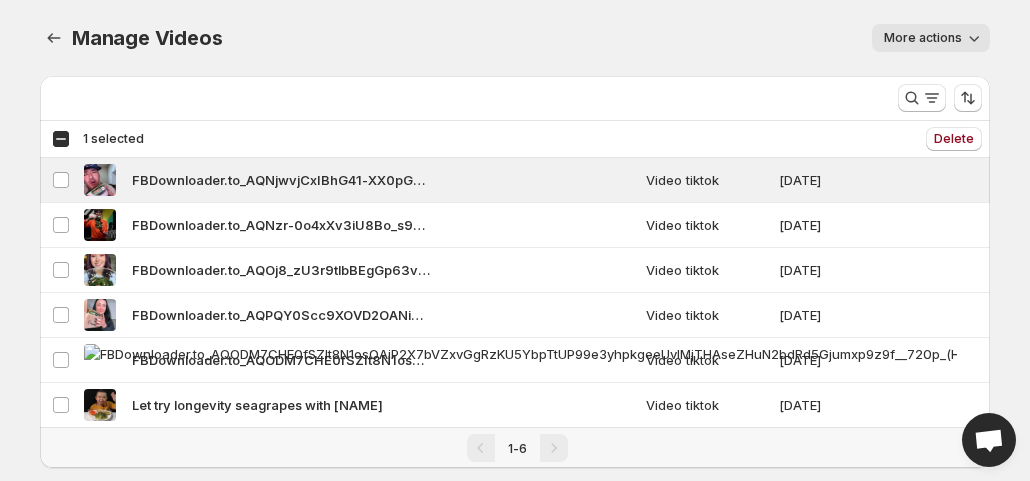 click on "More actions" at bounding box center [618, 38] 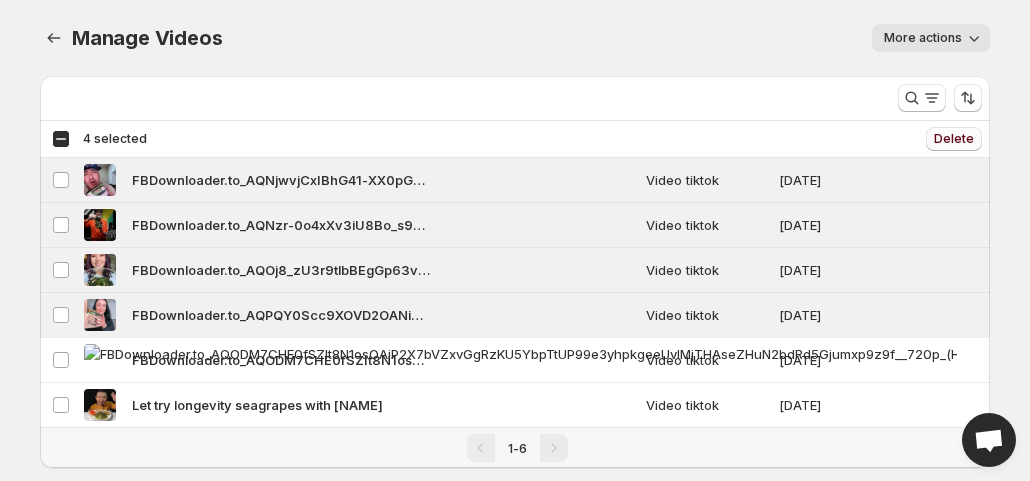 click on "Delete" at bounding box center [954, 139] 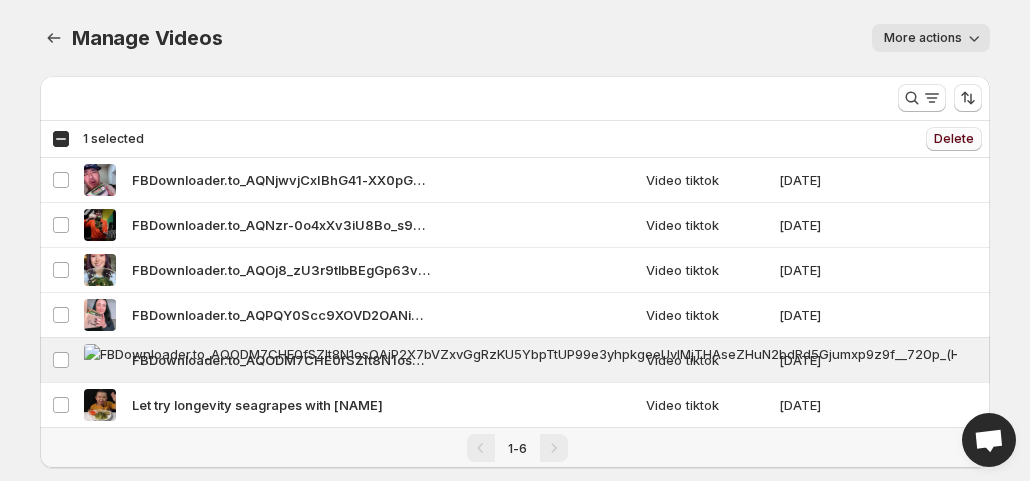 click on "Delete" at bounding box center (954, 139) 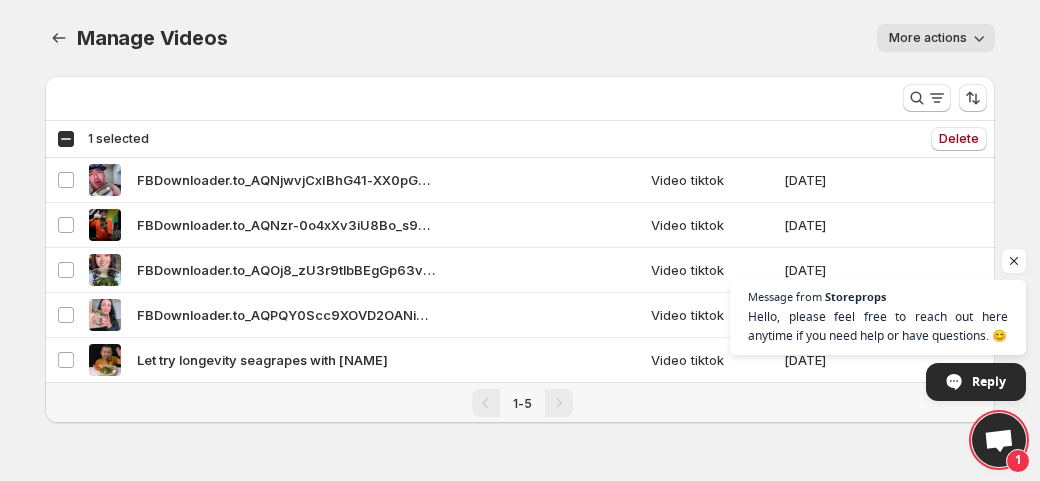 drag, startPoint x: 652, startPoint y: 32, endPoint x: 642, endPoint y: 39, distance: 12.206555 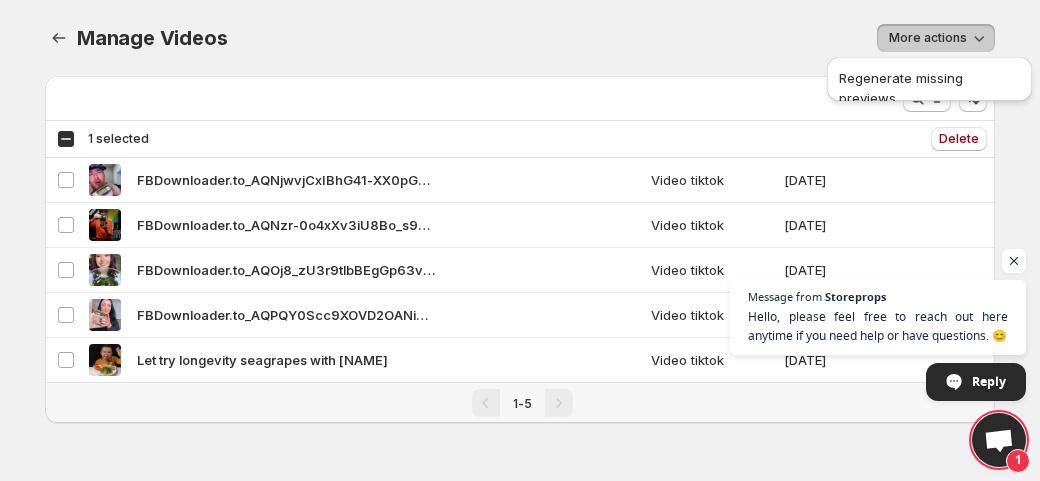 click on "More actions" at bounding box center [623, 38] 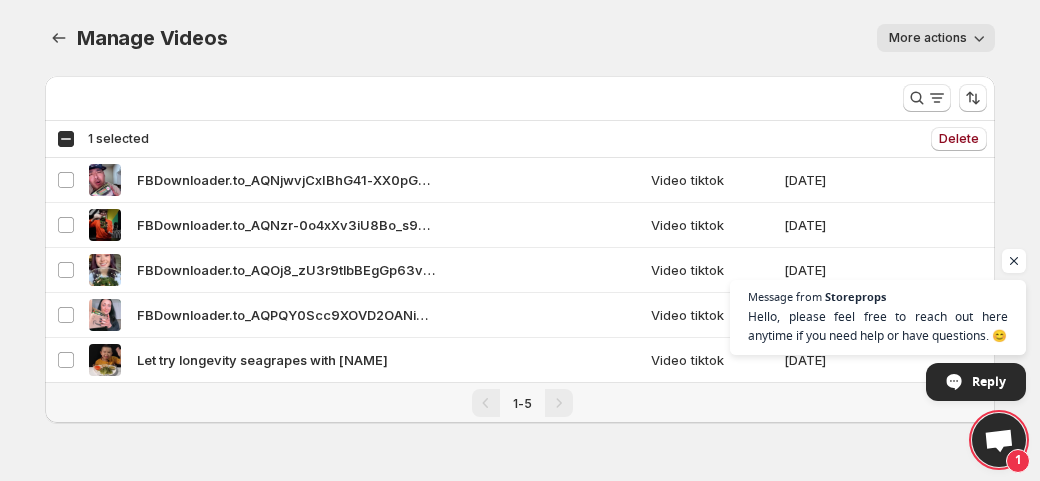 click on "Manage Videos. This page is ready Manage Videos More actions More actions More actions" at bounding box center (520, 38) 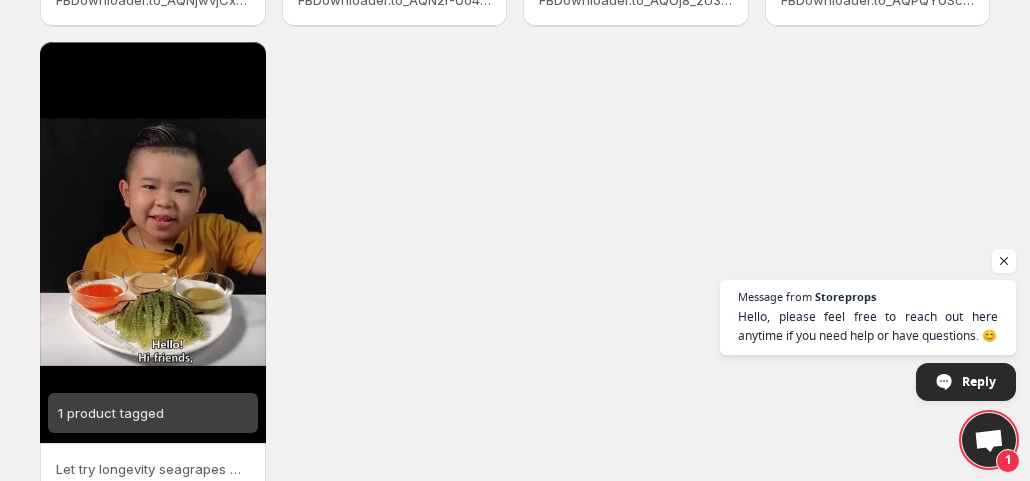 scroll, scrollTop: 600, scrollLeft: 0, axis: vertical 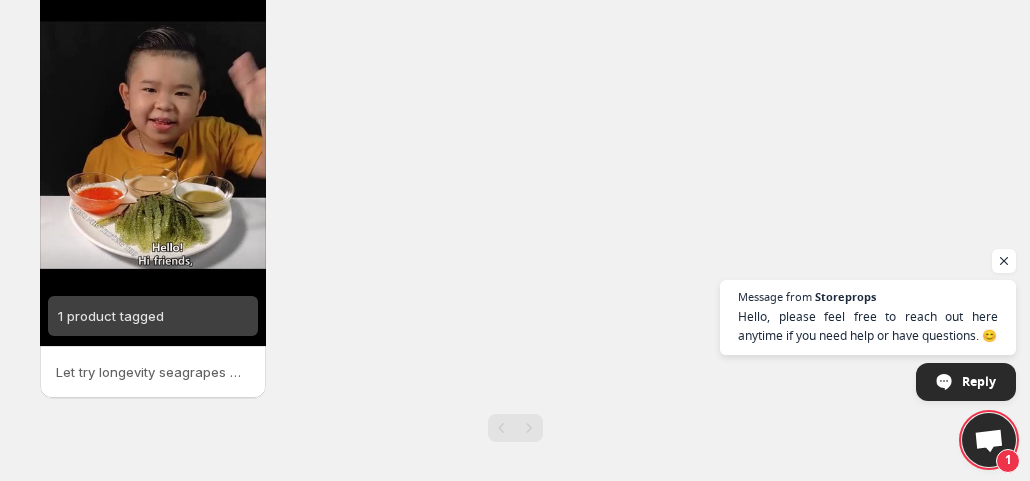 click on "1 product tagged FBDownloader.to_AQNjwvjCxIBhG41-XX0pGbUCpF8IpW8neQ729jd2yG6J6yY2FL-YRWjdALh1PmsMSkGFdyHNplqPhtT2C4Lt0d4d_720p_(HD) 1 product tagged FBDownloader.to_AQNzr-0o4xXv3iU8Bo_s9p8YD5_0GY8MwpWeaRG7yB8pLdZLyi5w-ukwFKZs9uK_Infw9ouW6lZNKMkBNLpKWBZZsS4X86F_fYxRC2_1HDSeh0Sepc58jytnvZYtZS3-VUwLvbglQg_720p_(HD) 1 product tagged FBDownloader.to_AQOj8_zU3r9tlbBEgGp63vBsUEKQCd9yyMQ0GVZ1ijuTpNkz9Dn9G_uym-0le5gzn4CyAj3Ji8dL3MJTStjVzg7r_720p_(HD) 1 product tagged FBDownloader.to_AQPQY0Scc9XOVD2OANiWM4gum9MZzSlVEF191qenv46Ie6fSSv9BHrgNKamVSxfYo3go3SHWmADI5fum76MrQ5gm_720p_(HD) 1 product tagged Let try longevityseagrapes with  Kutin" at bounding box center [515, -63] 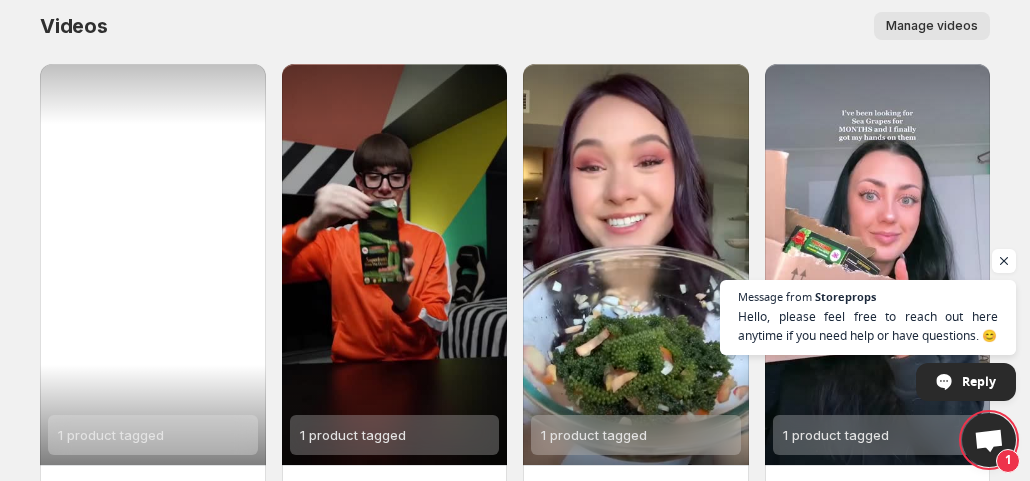 scroll, scrollTop: 0, scrollLeft: 0, axis: both 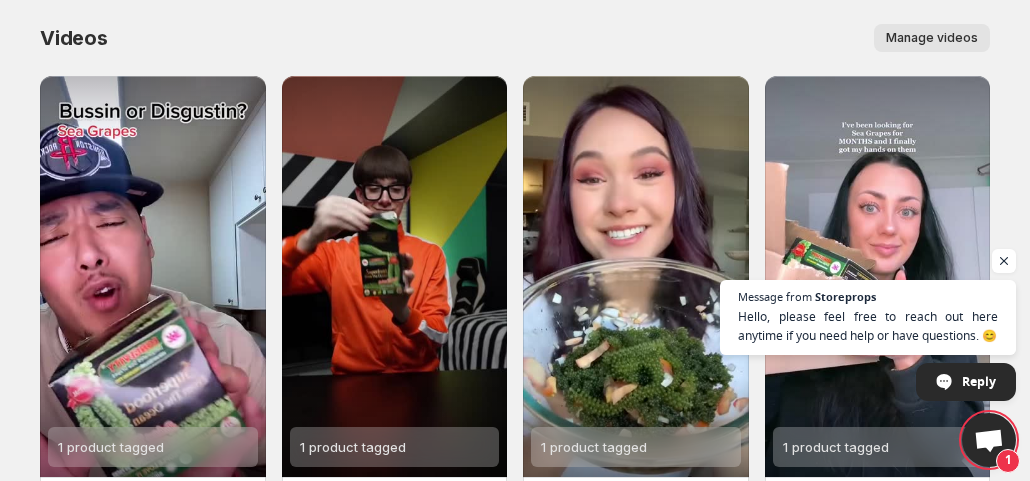 click on "Manage videos" at bounding box center [932, 38] 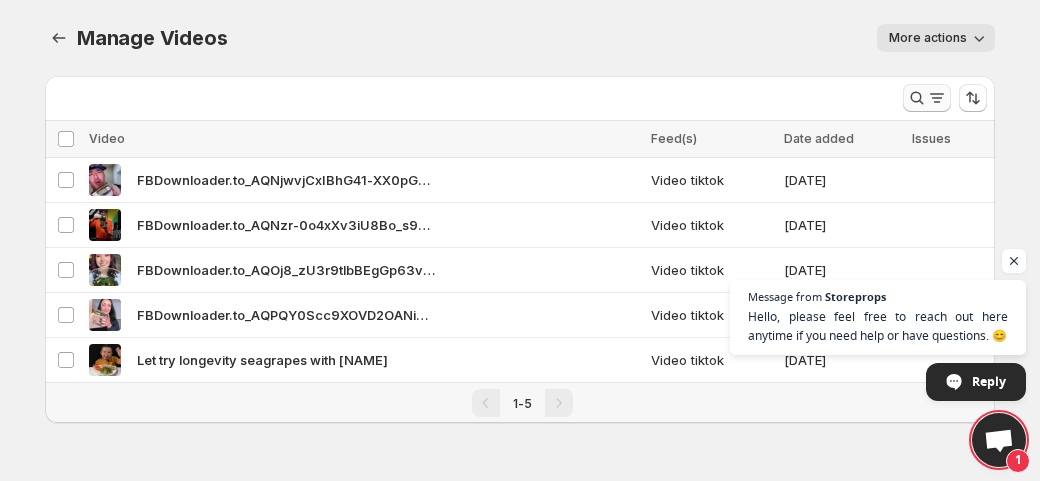 click 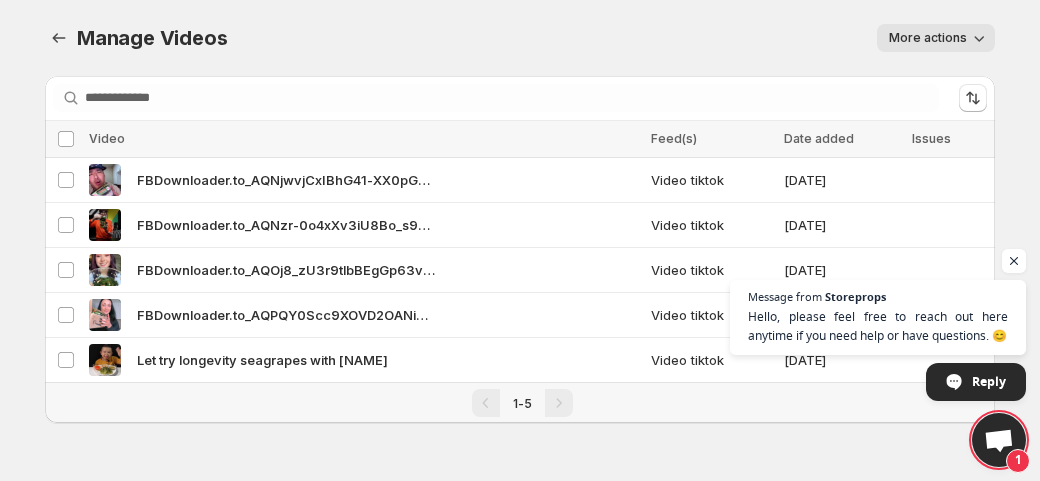 click on "Manage Videos. This page is ready Manage Videos More actions More actions More actions" at bounding box center [520, 38] 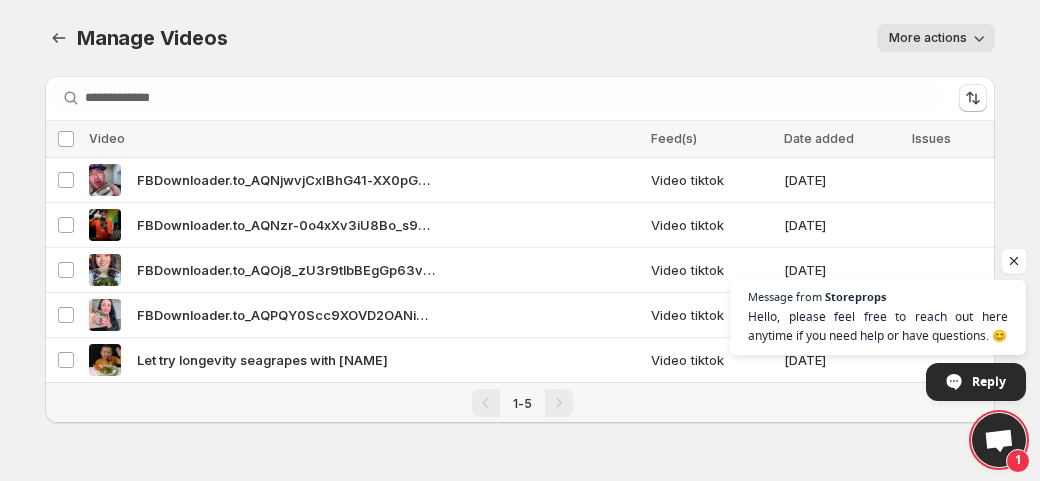 click at bounding box center (1014, 261) 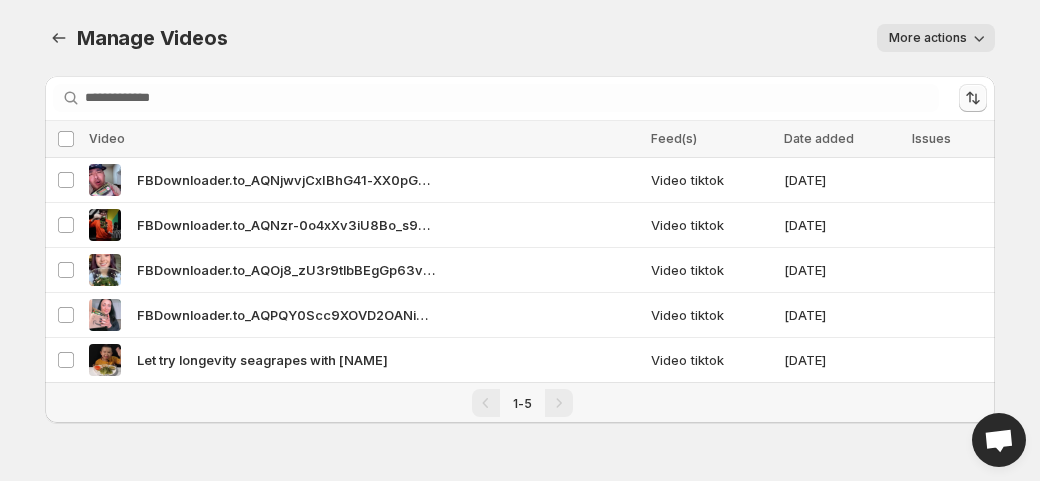 click 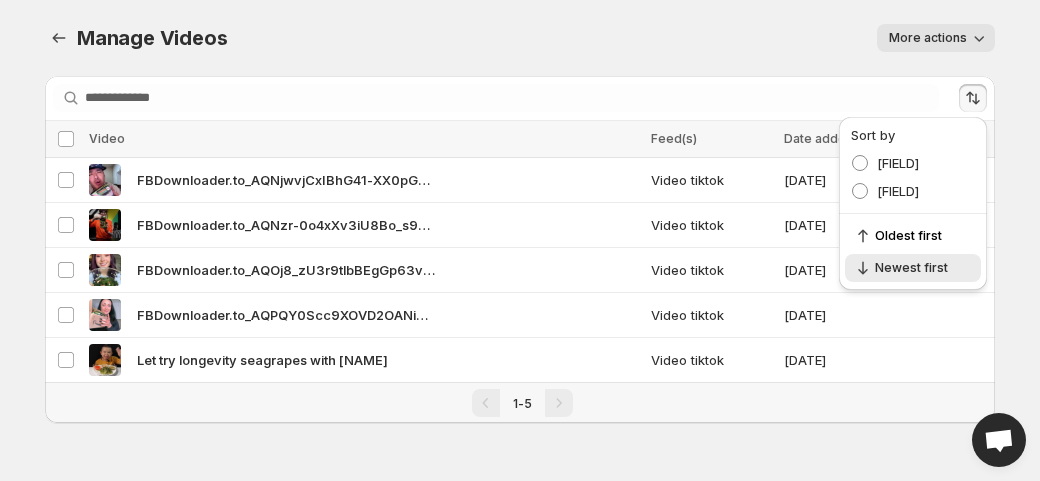 drag, startPoint x: 1039, startPoint y: 195, endPoint x: 1011, endPoint y: 162, distance: 43.27817 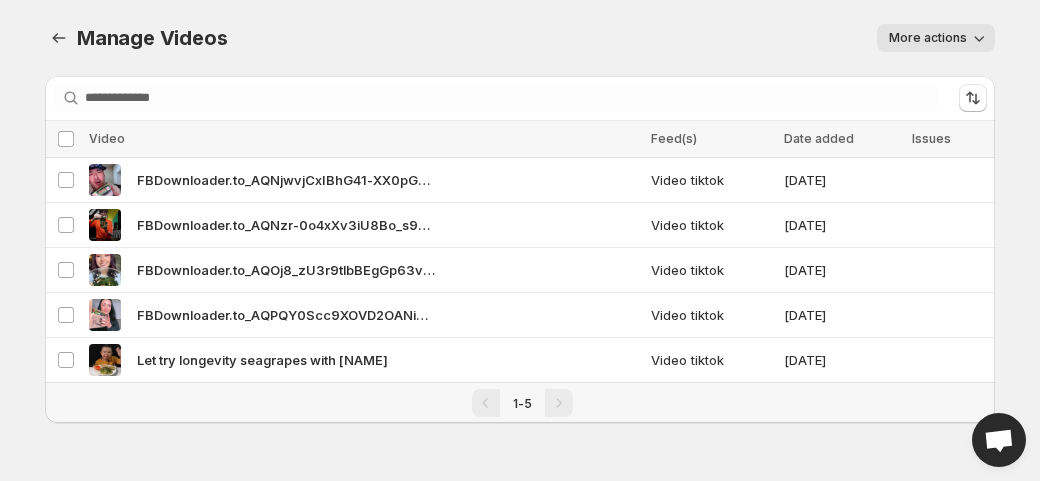 click on "More actions" at bounding box center (928, 38) 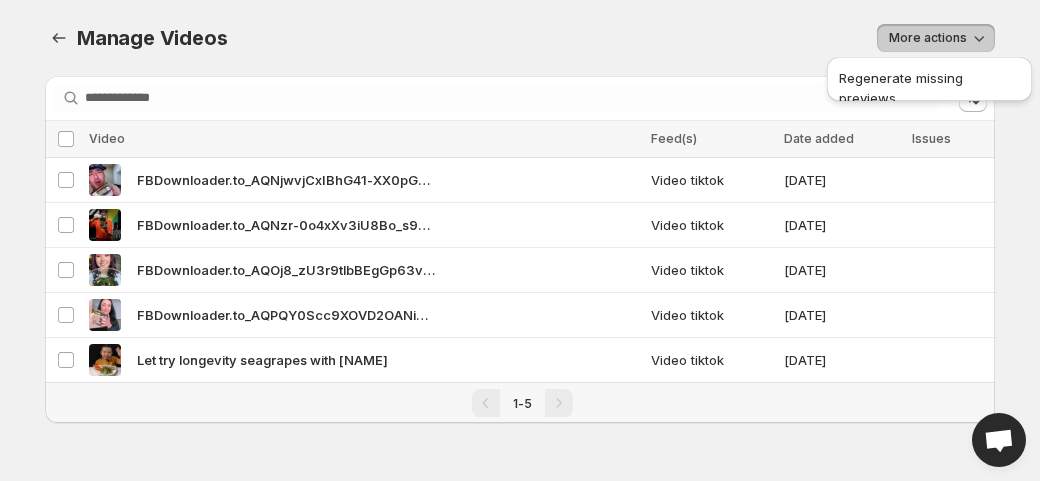 click on "More actions" at bounding box center [623, 38] 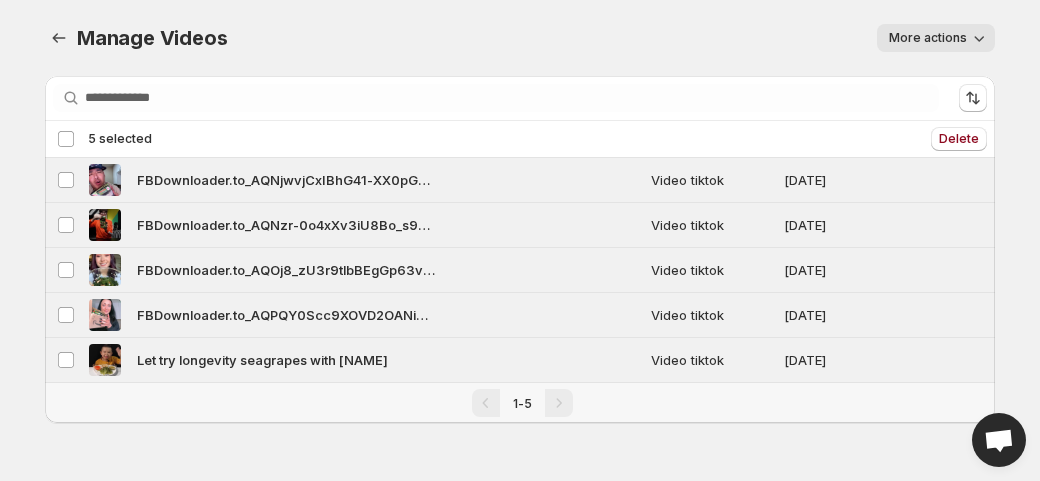 click on "Deselect all 5 videos 5 selected" at bounding box center (104, 139) 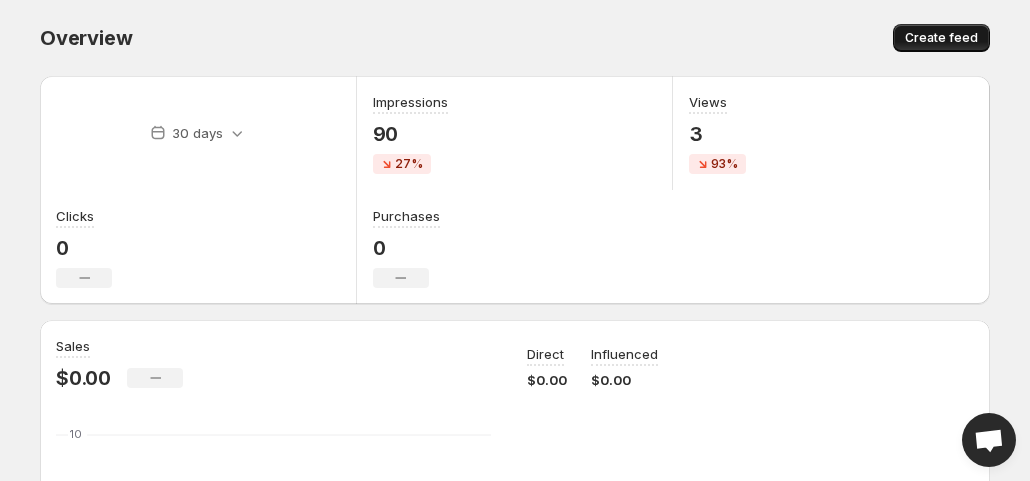 click on "Create feed" at bounding box center (941, 38) 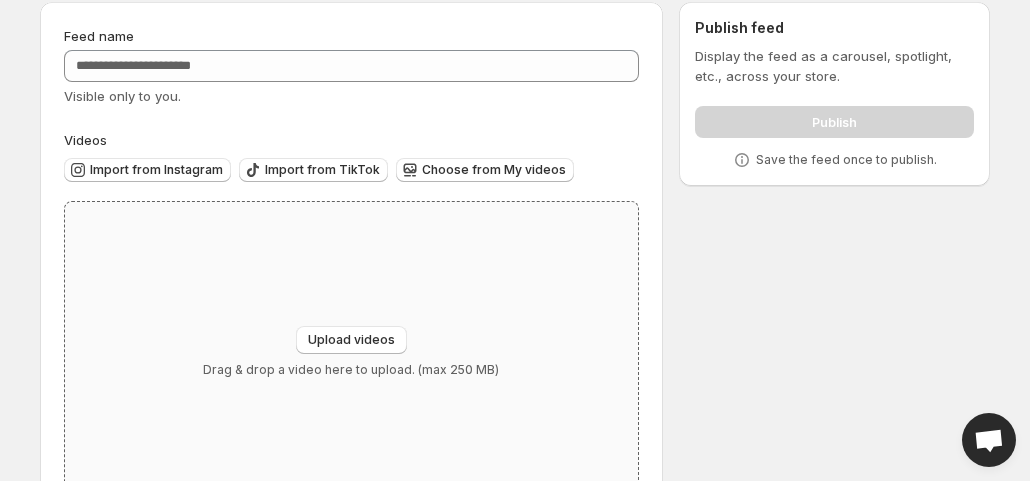 scroll, scrollTop: 44, scrollLeft: 0, axis: vertical 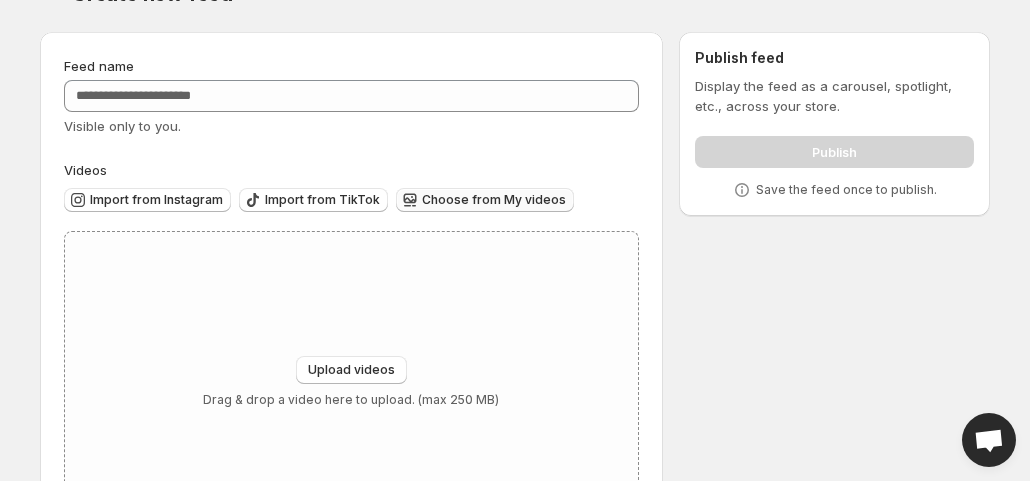 click on "Choose from My videos" at bounding box center (494, 200) 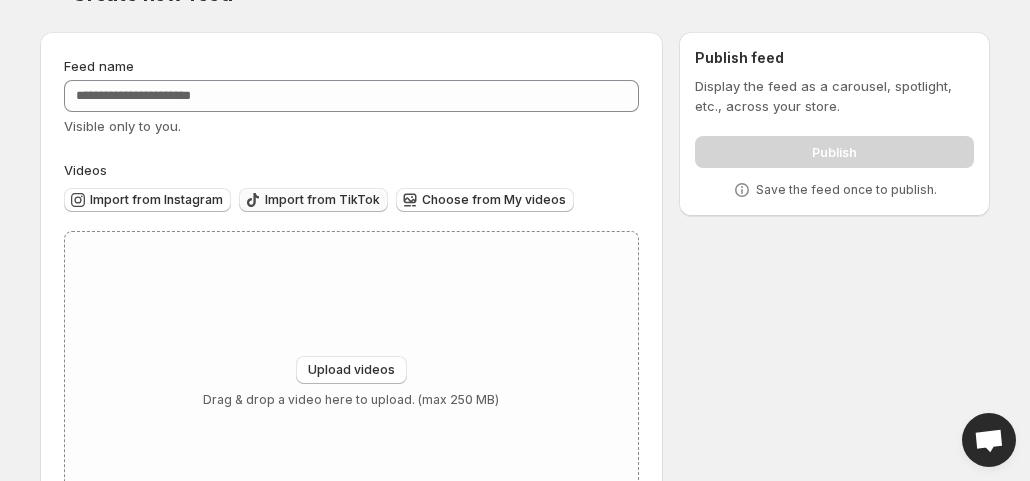 click on "Import from TikTok" at bounding box center [322, 200] 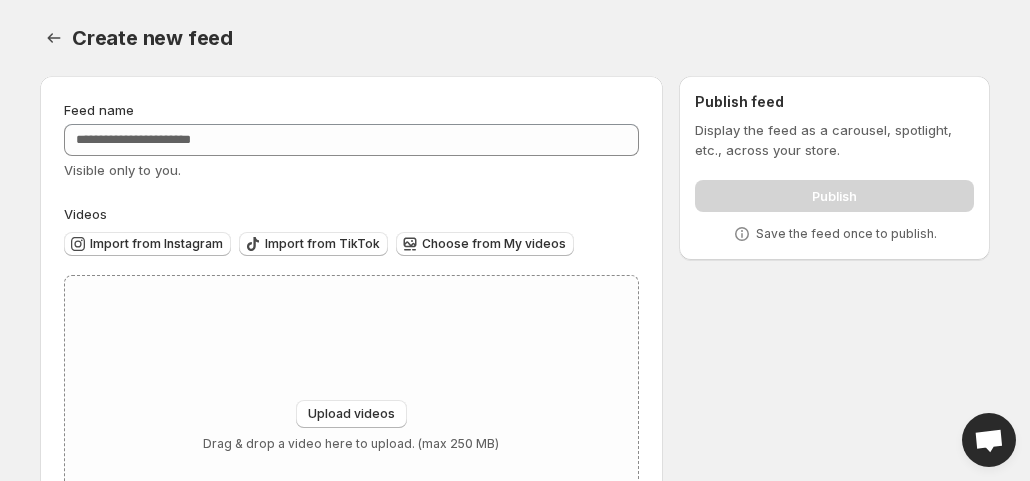 scroll, scrollTop: 0, scrollLeft: 0, axis: both 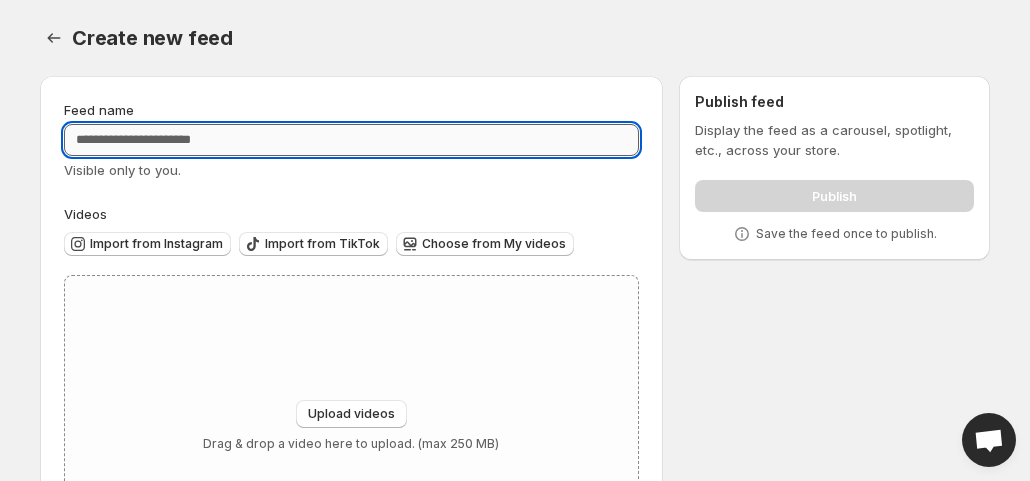 click on "Feed name" at bounding box center [351, 140] 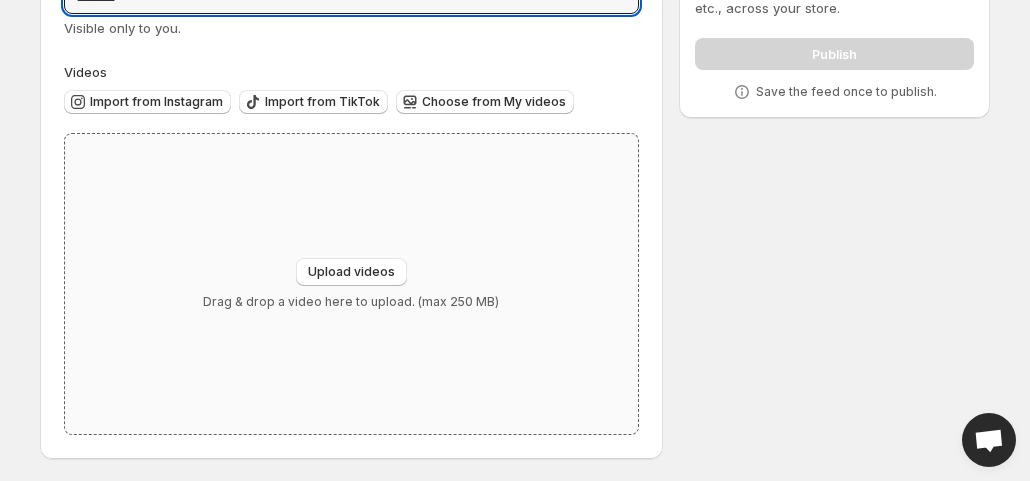 scroll, scrollTop: 144, scrollLeft: 0, axis: vertical 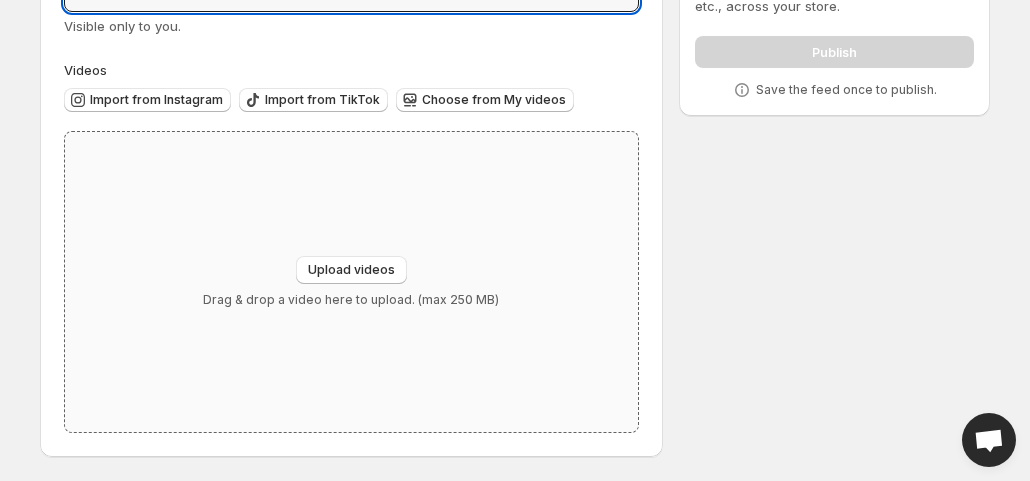 type on "********" 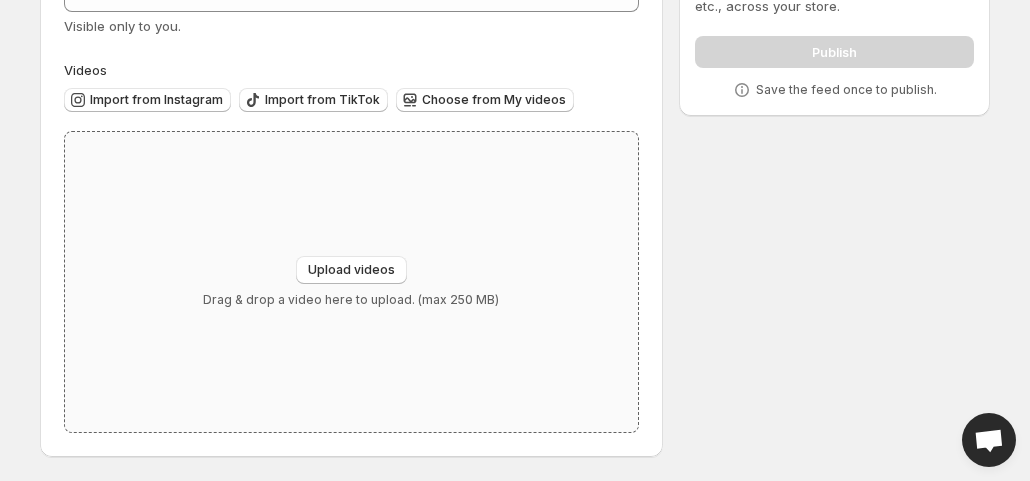 type on "**********" 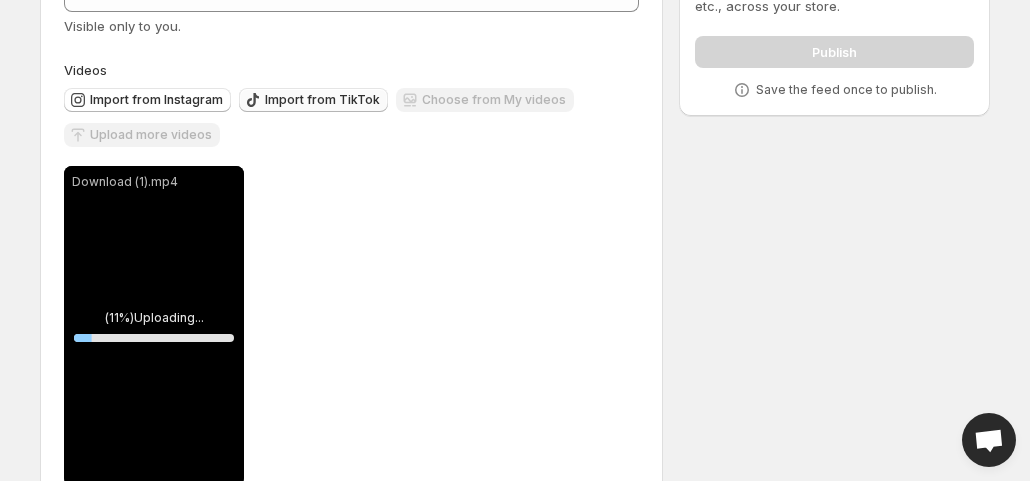 click on "Import from TikTok" at bounding box center (322, 100) 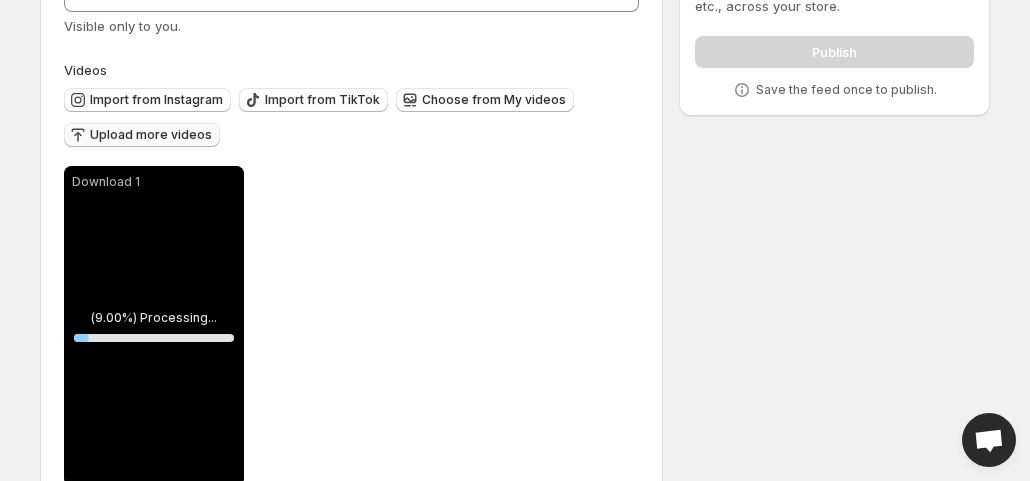 click on "Upload more videos" at bounding box center [151, 135] 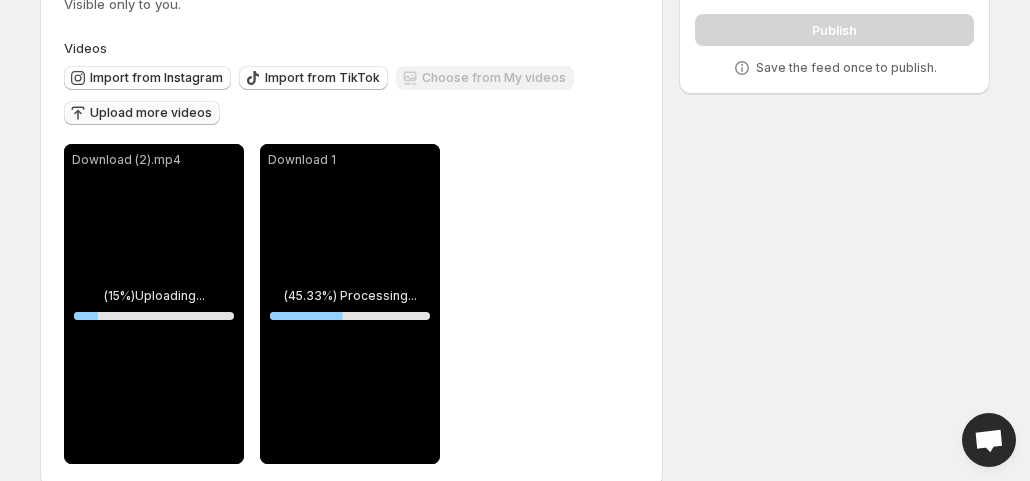 scroll, scrollTop: 197, scrollLeft: 0, axis: vertical 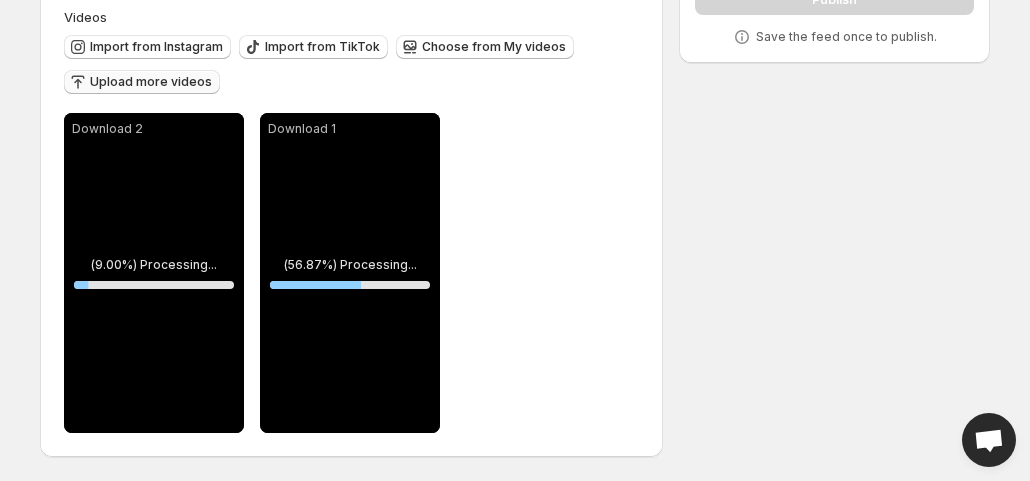 click on "Upload more videos" at bounding box center (151, 82) 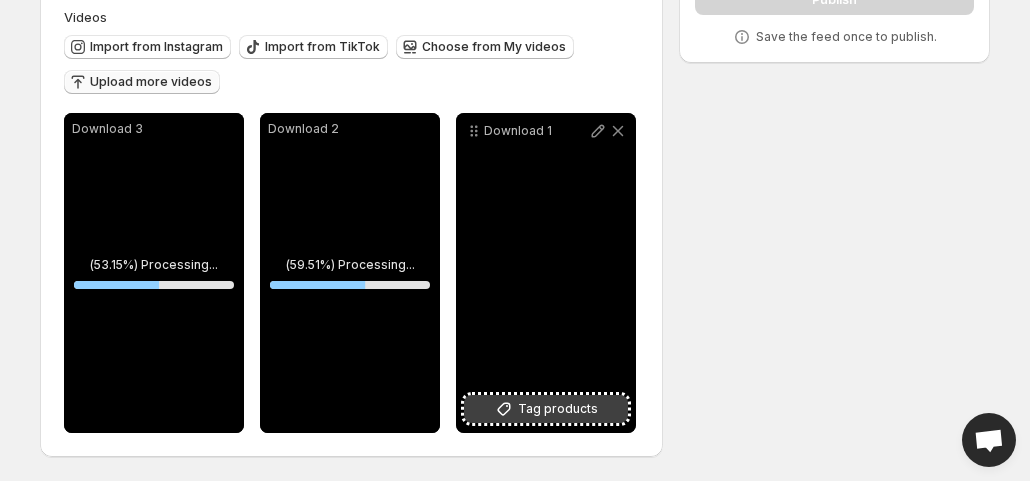 click on "Tag products" at bounding box center [558, 409] 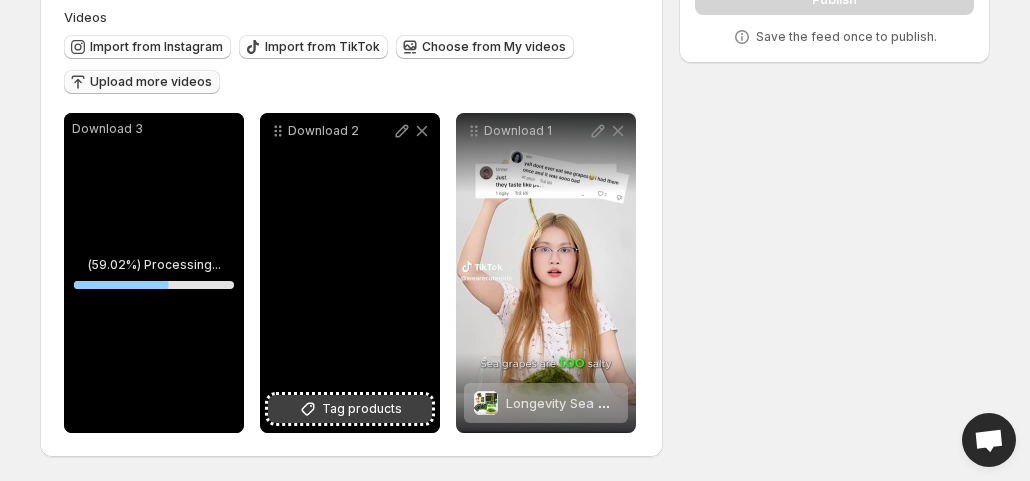 click on "Tag products" at bounding box center [362, 409] 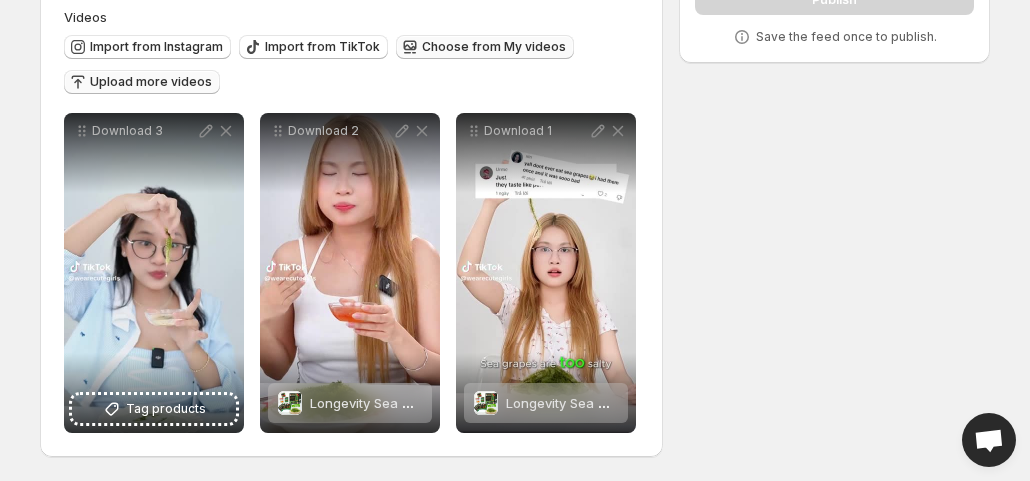 click on "Choose from My videos" at bounding box center (494, 47) 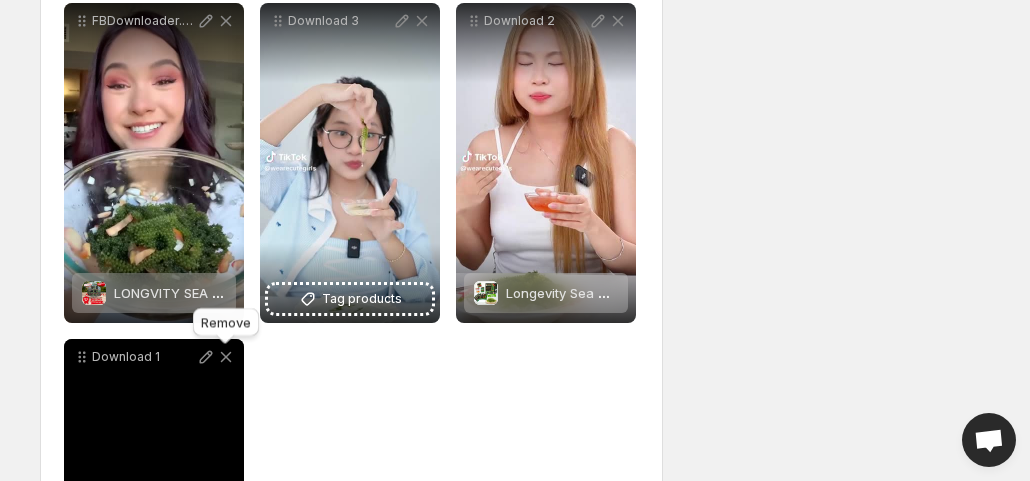 scroll, scrollTop: 197, scrollLeft: 0, axis: vertical 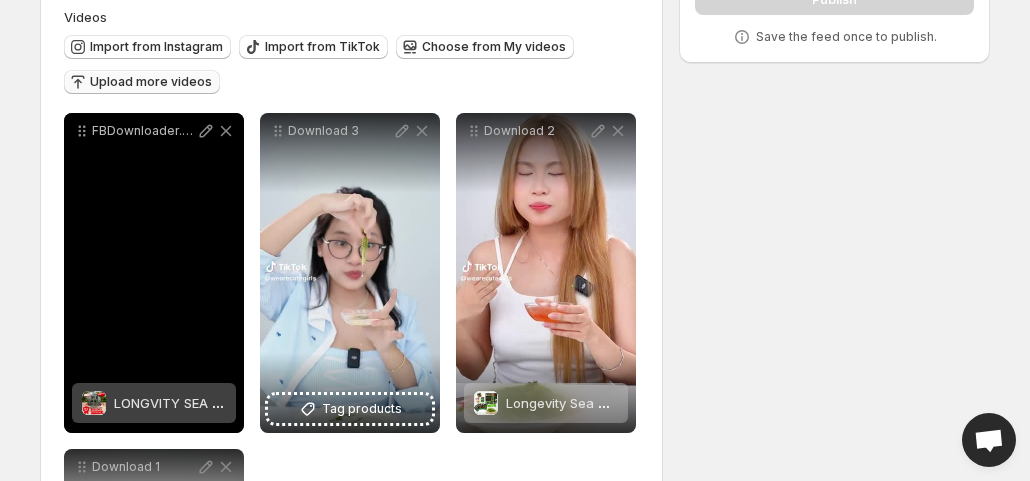 click on "LONGVITY SEA GRAPES 100 BOXES - FOR BUSINESSES" at bounding box center (283, 403) 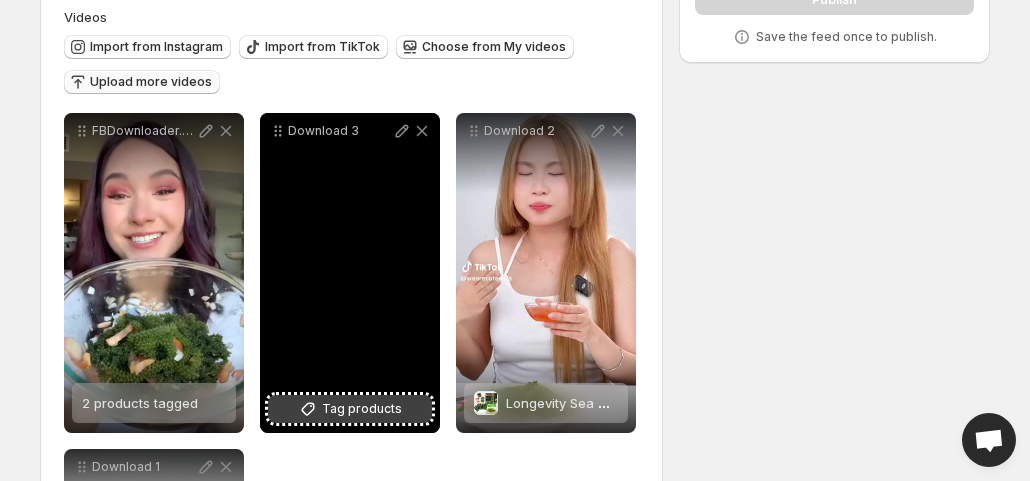 click on "Tag products" at bounding box center [362, 409] 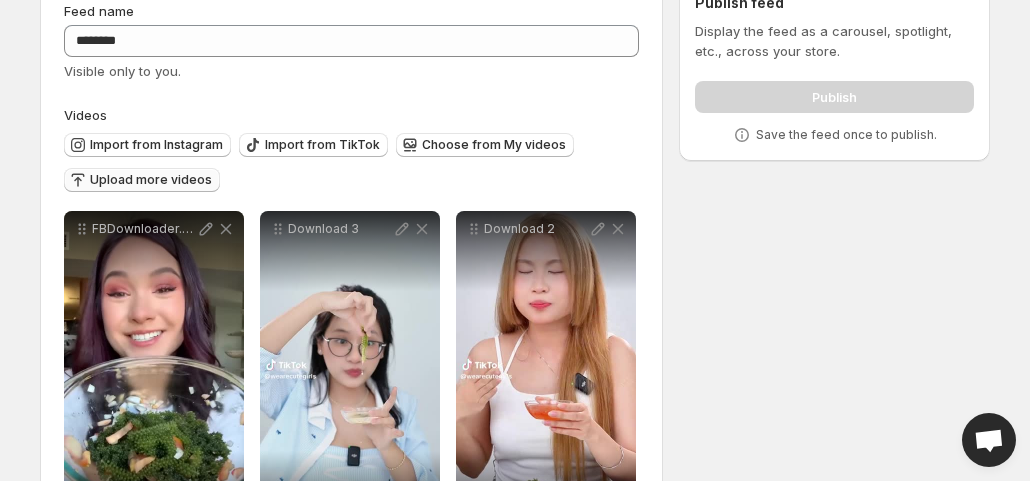scroll, scrollTop: 97, scrollLeft: 0, axis: vertical 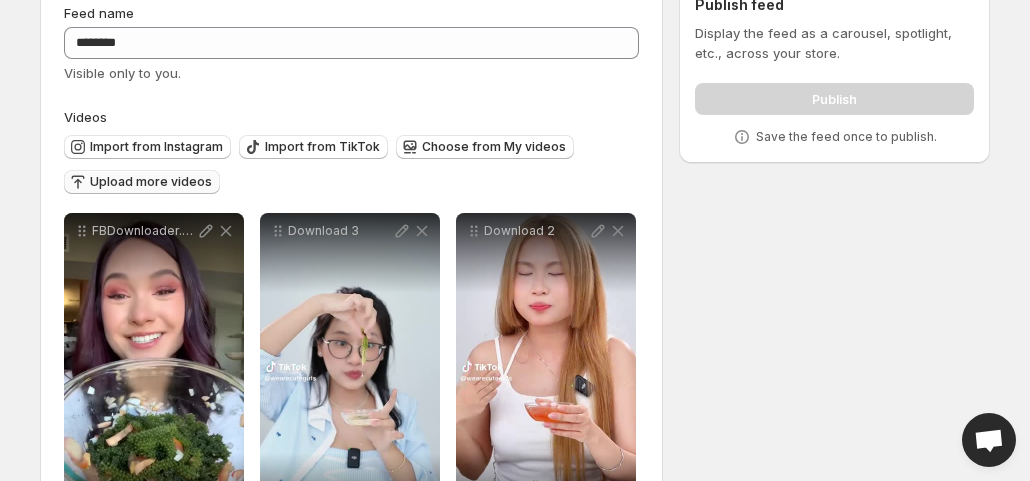 click on "Upload more videos" at bounding box center [151, 182] 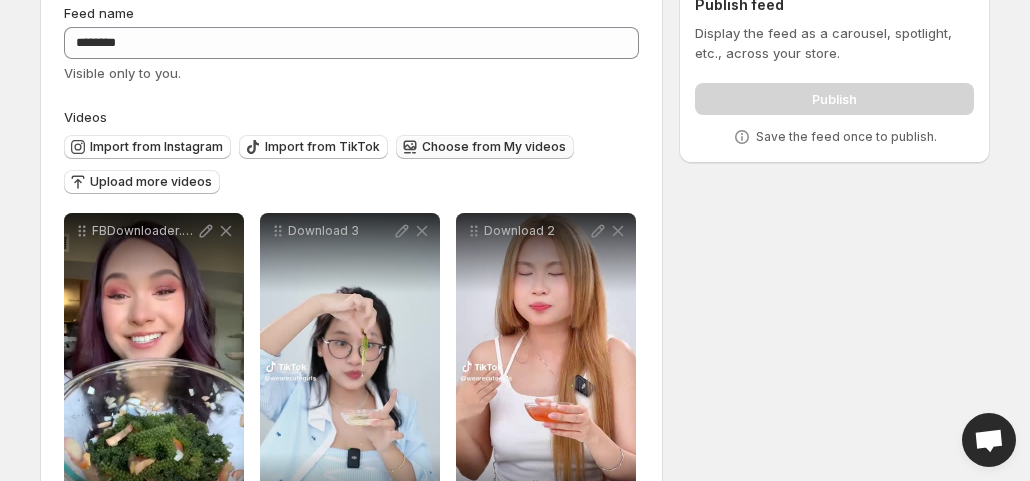 click on "Choose from My videos" at bounding box center [494, 147] 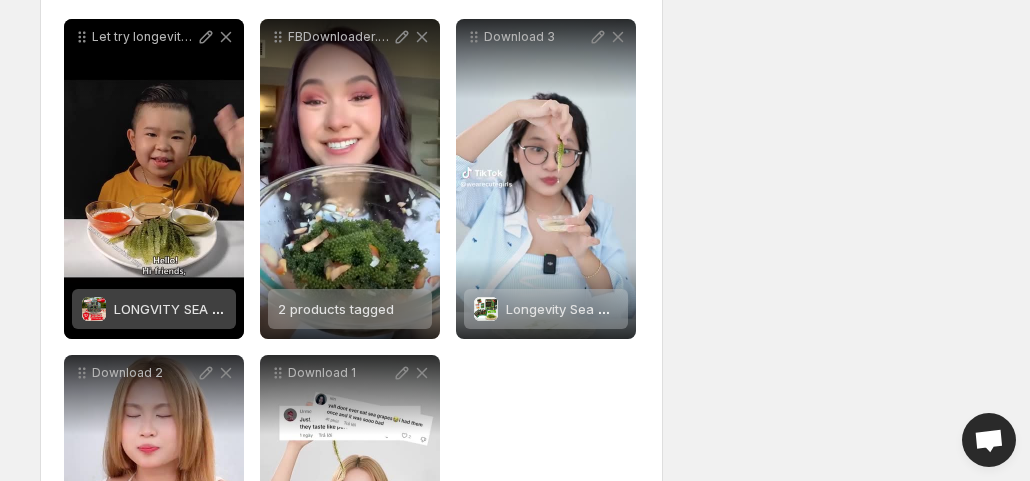 scroll, scrollTop: 297, scrollLeft: 0, axis: vertical 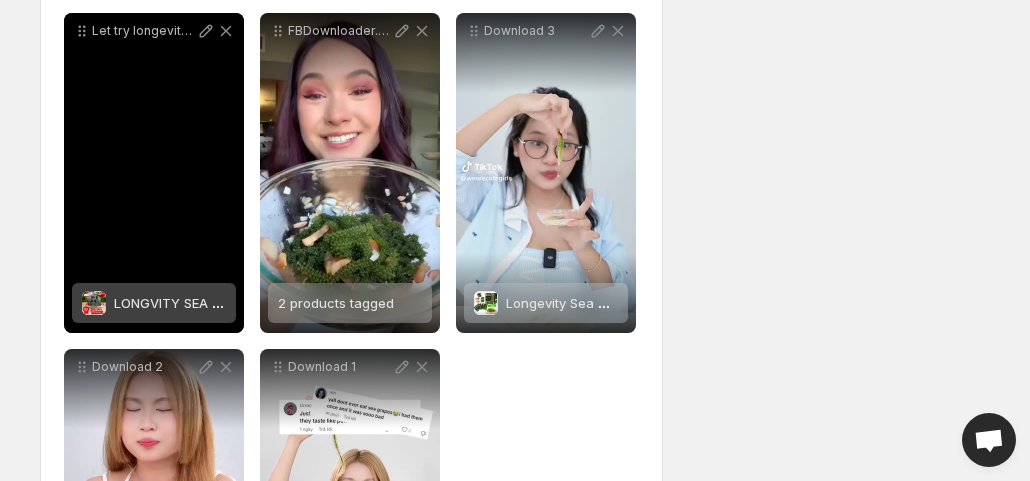 click on "LONGVITY SEA GRAPES 100 BOXES - FOR BUSINESSES" at bounding box center [283, 303] 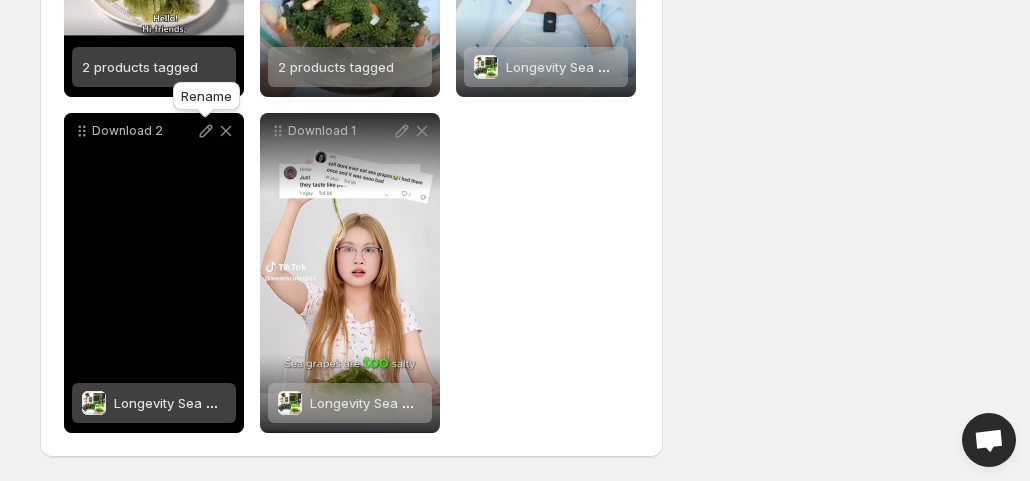scroll, scrollTop: 233, scrollLeft: 0, axis: vertical 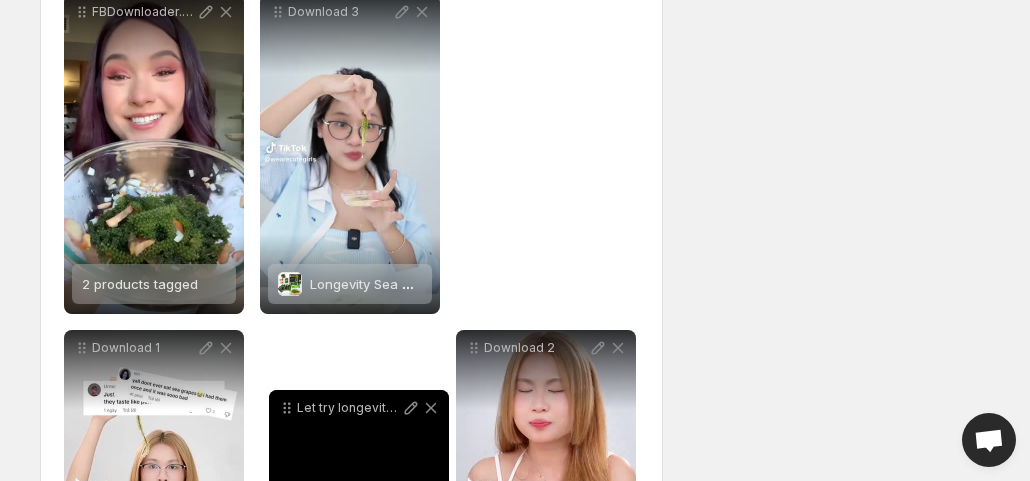 drag, startPoint x: 84, startPoint y: 99, endPoint x: 289, endPoint y: 425, distance: 385.0987 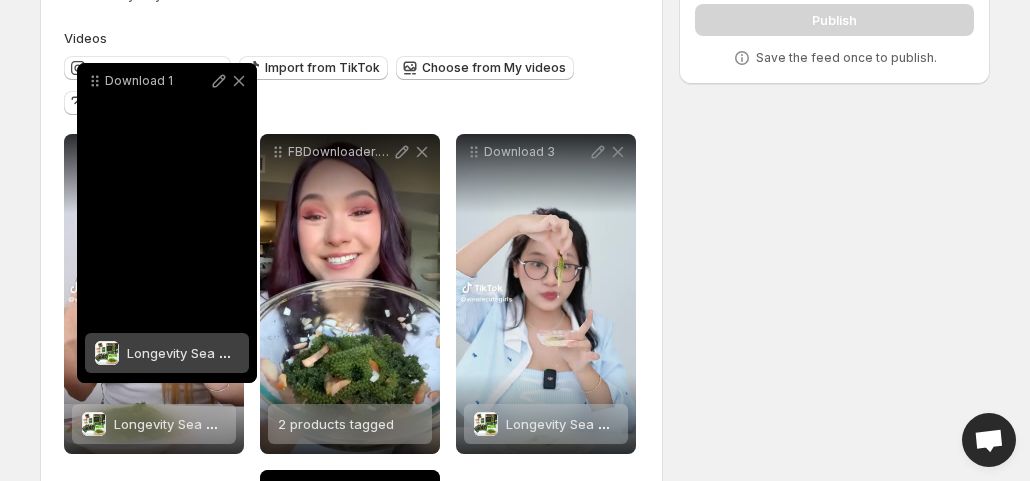 scroll, scrollTop: 171, scrollLeft: 0, axis: vertical 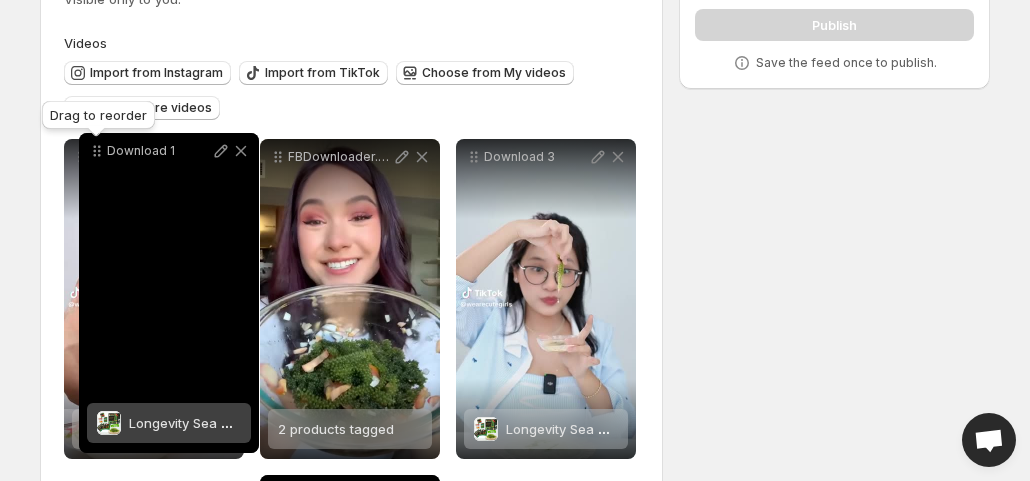 drag, startPoint x: 82, startPoint y: 307, endPoint x: 96, endPoint y: 153, distance: 154.63506 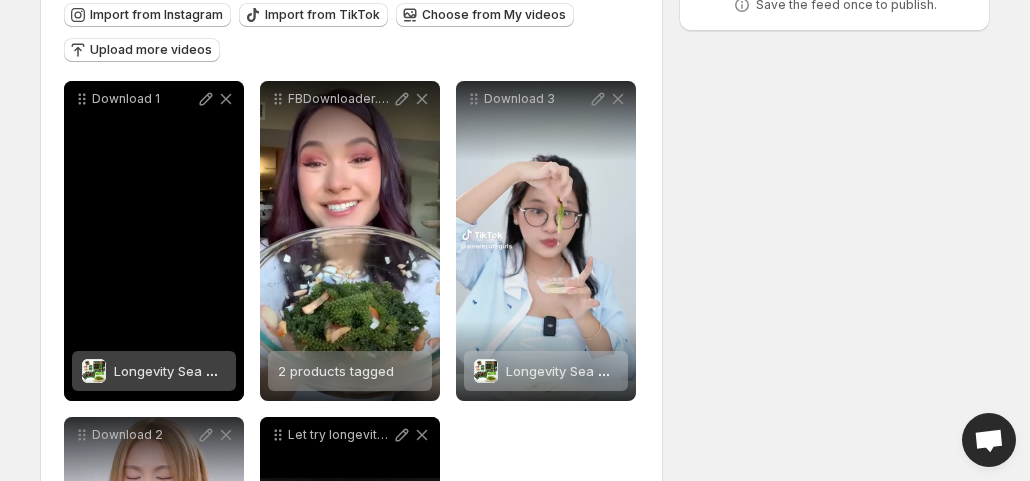 scroll, scrollTop: 271, scrollLeft: 0, axis: vertical 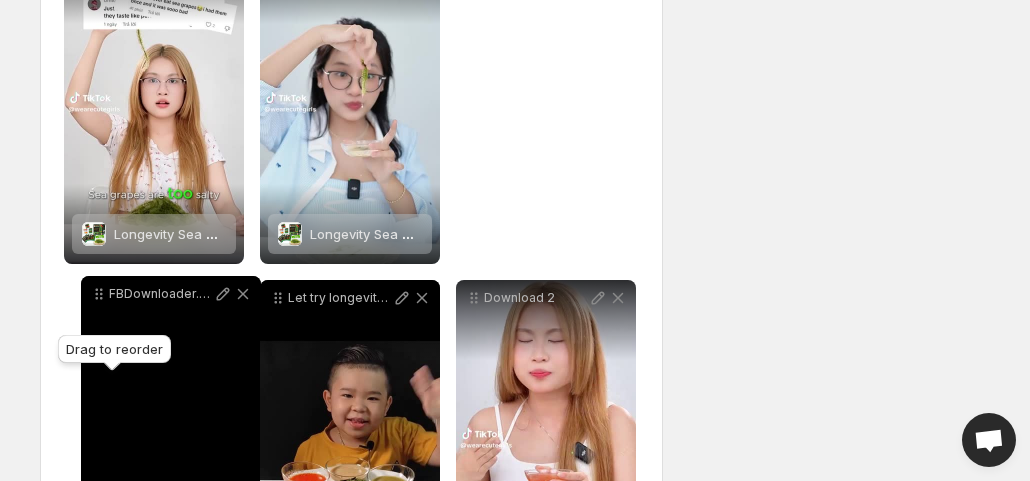 drag, startPoint x: 276, startPoint y: 123, endPoint x: 99, endPoint y: 295, distance: 246.80559 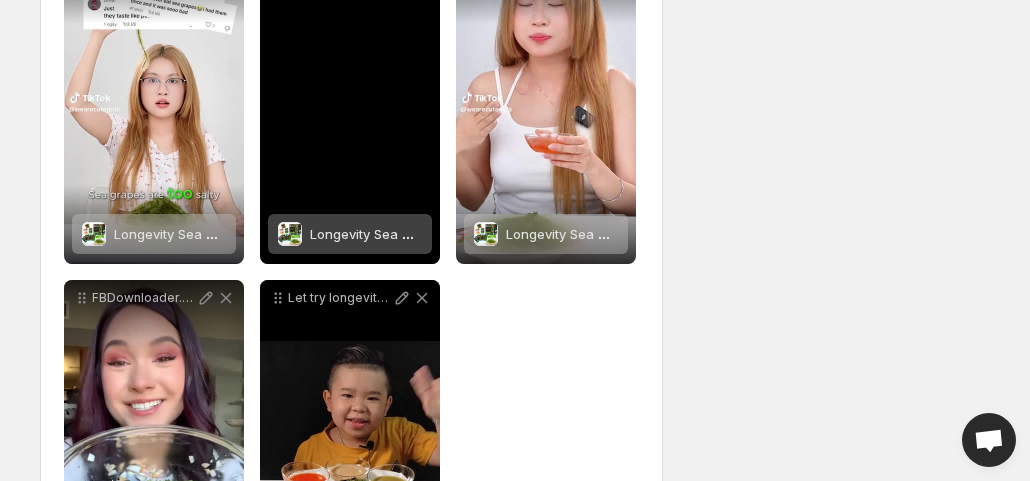 scroll, scrollTop: 266, scrollLeft: 0, axis: vertical 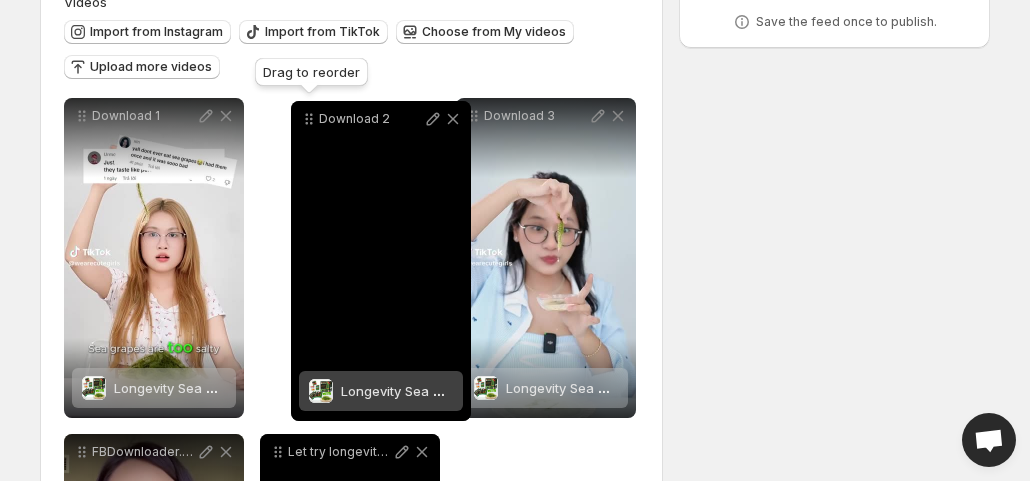 drag, startPoint x: 478, startPoint y: 64, endPoint x: 308, endPoint y: 137, distance: 185.0108 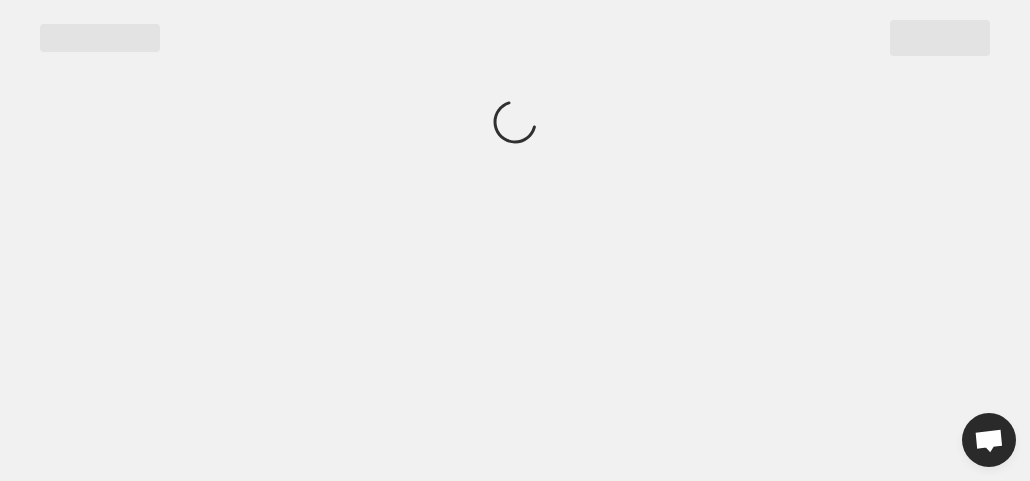 scroll, scrollTop: 0, scrollLeft: 0, axis: both 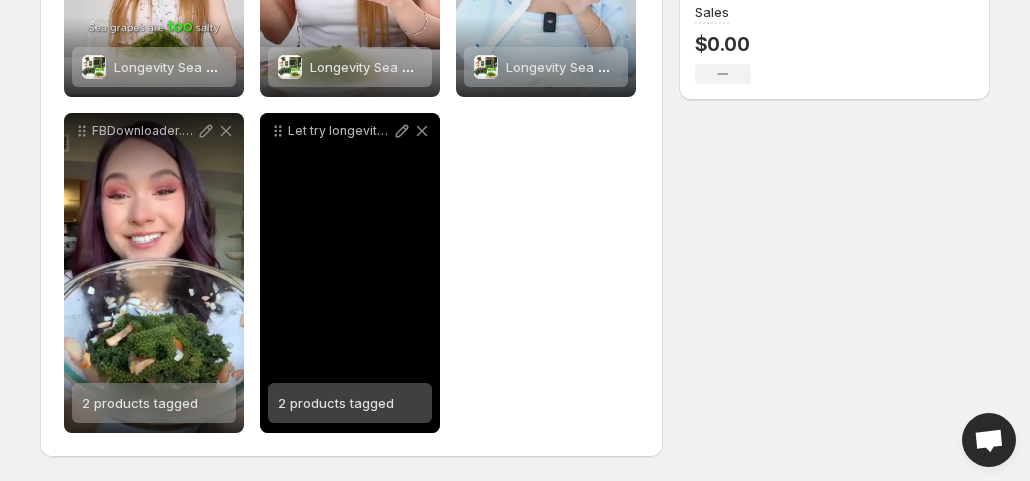 click on "2 products tagged" at bounding box center [336, 403] 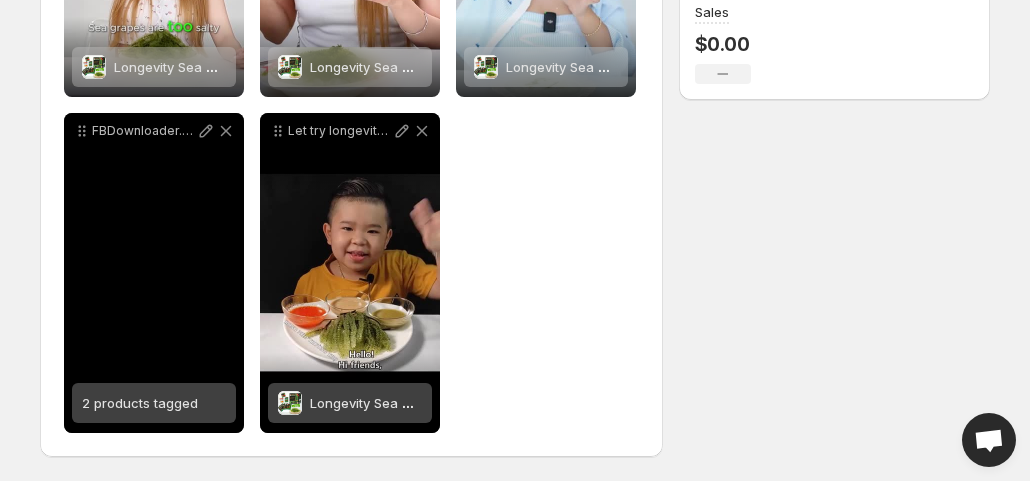 click on "2 products tagged" at bounding box center (140, 403) 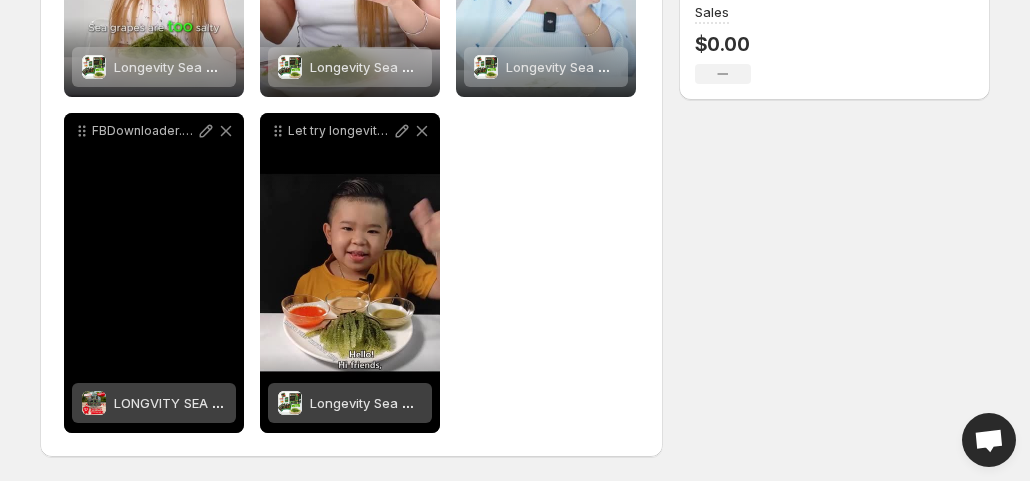 click on "LONGVITY SEA GRAPES 100 BOXES - FOR BUSINESSES" at bounding box center [283, 403] 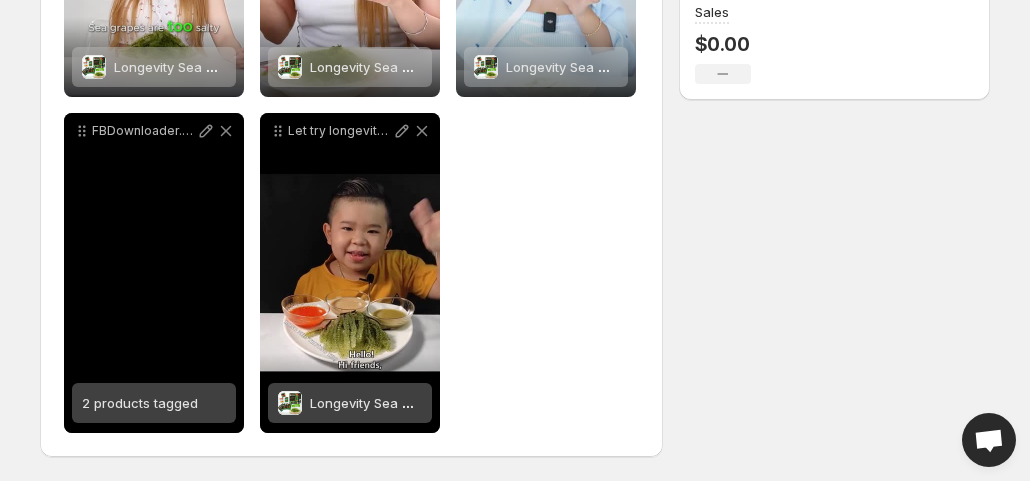 click on "2 products tagged" at bounding box center [140, 403] 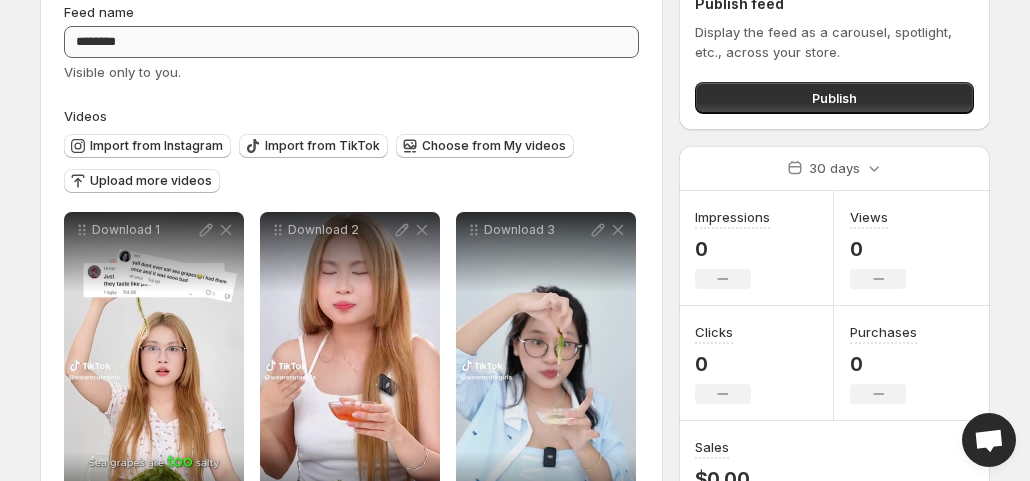 scroll, scrollTop: 0, scrollLeft: 0, axis: both 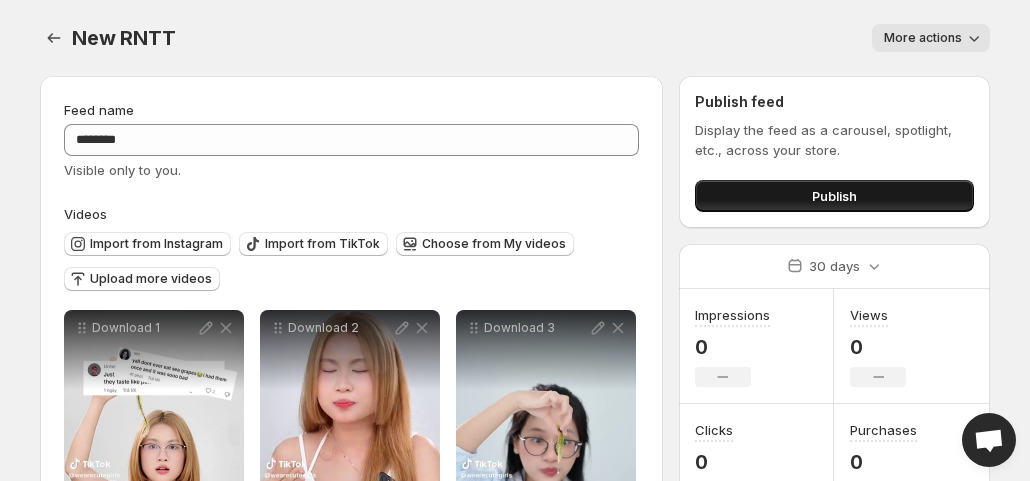 click on "Publish" at bounding box center (834, 196) 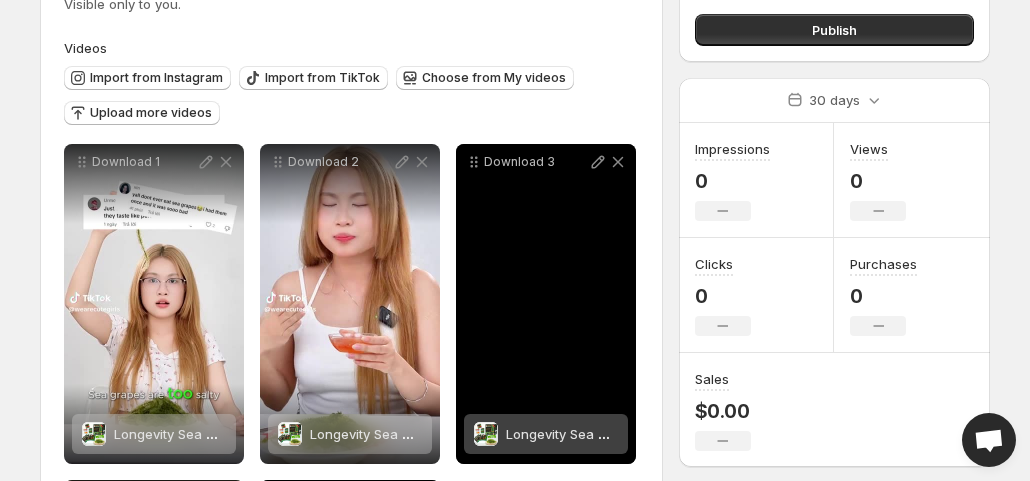 scroll, scrollTop: 0, scrollLeft: 0, axis: both 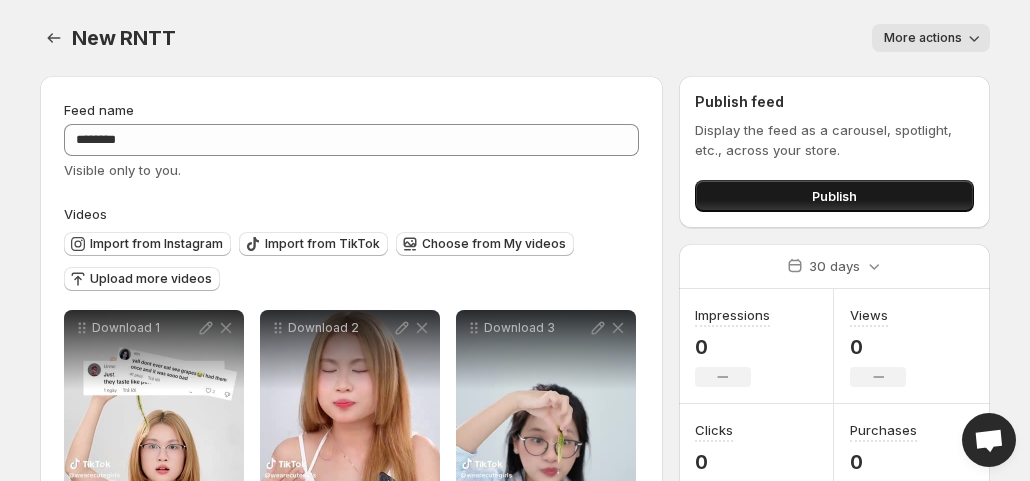 click on "Publish" at bounding box center [834, 196] 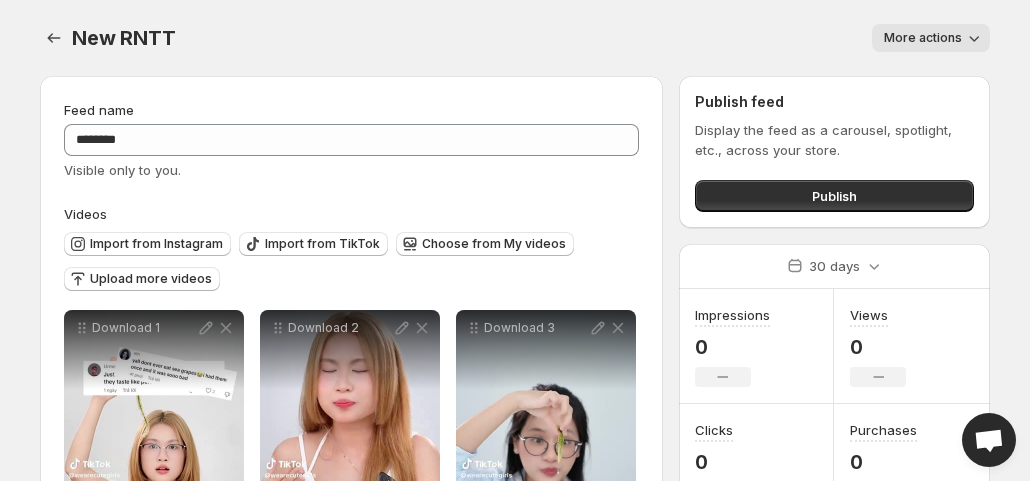 click 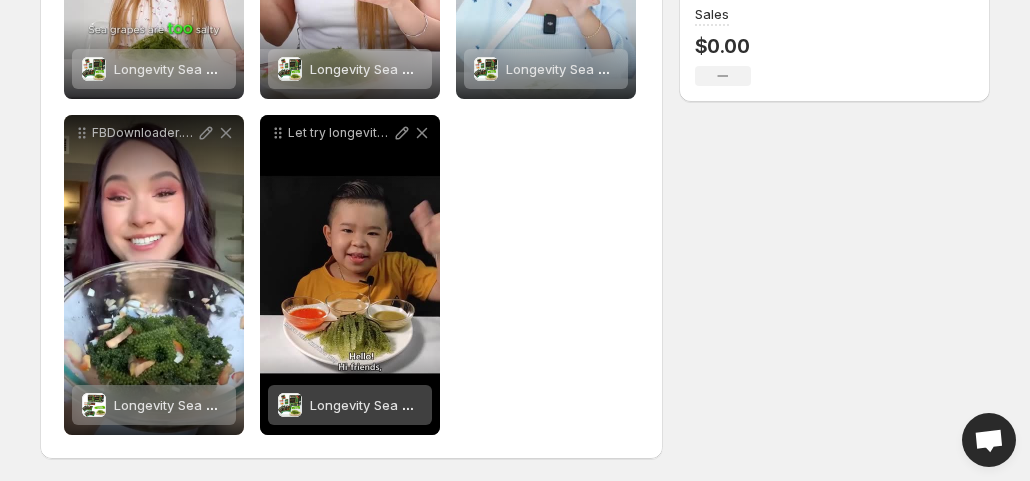scroll, scrollTop: 533, scrollLeft: 0, axis: vertical 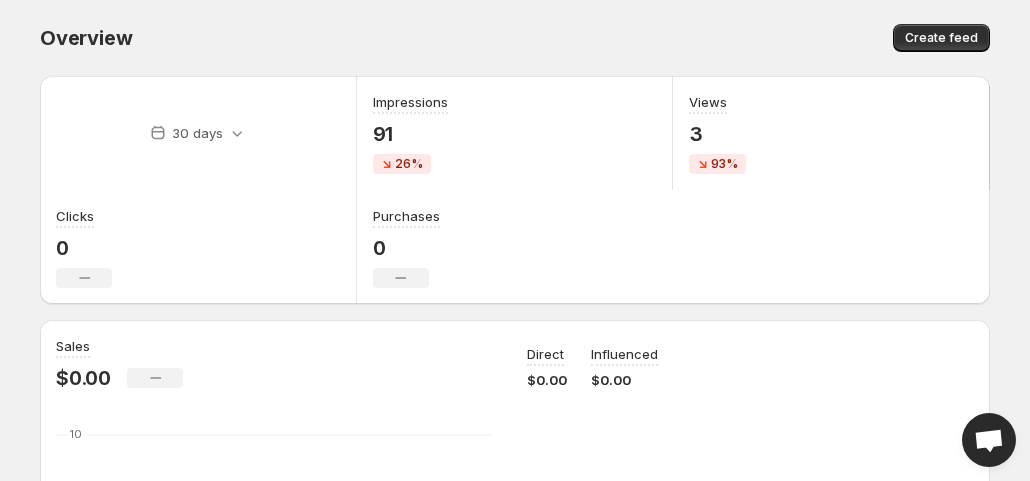 click on "Overview. This page is ready Overview Create feed" at bounding box center (515, 38) 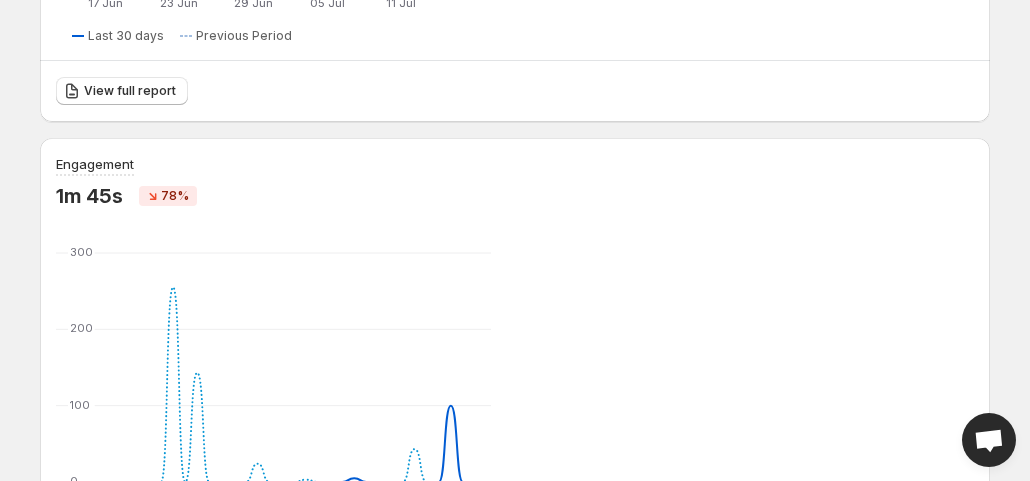 scroll, scrollTop: 800, scrollLeft: 0, axis: vertical 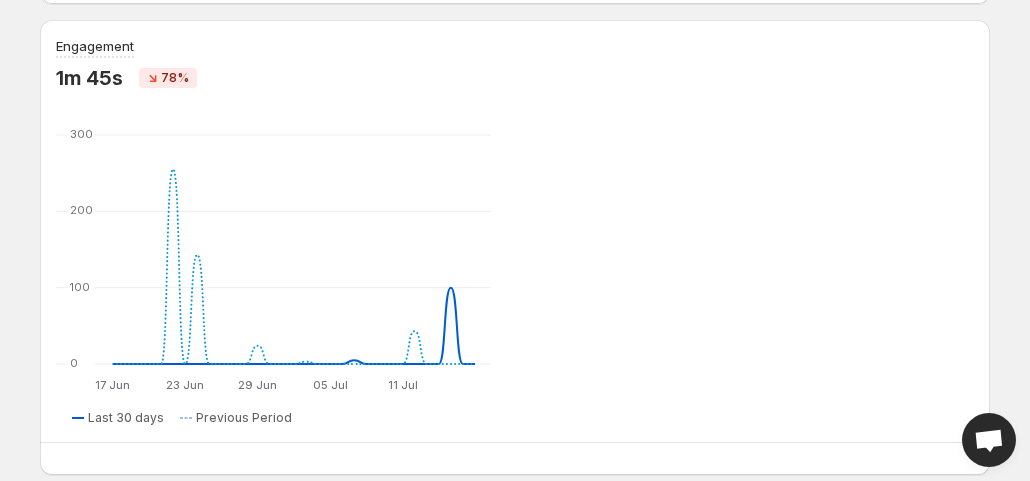 click on "Top feeds by  sales New RNTT $0.00 No change Video tiktok $0.00 No change View full report" at bounding box center (515, 605) 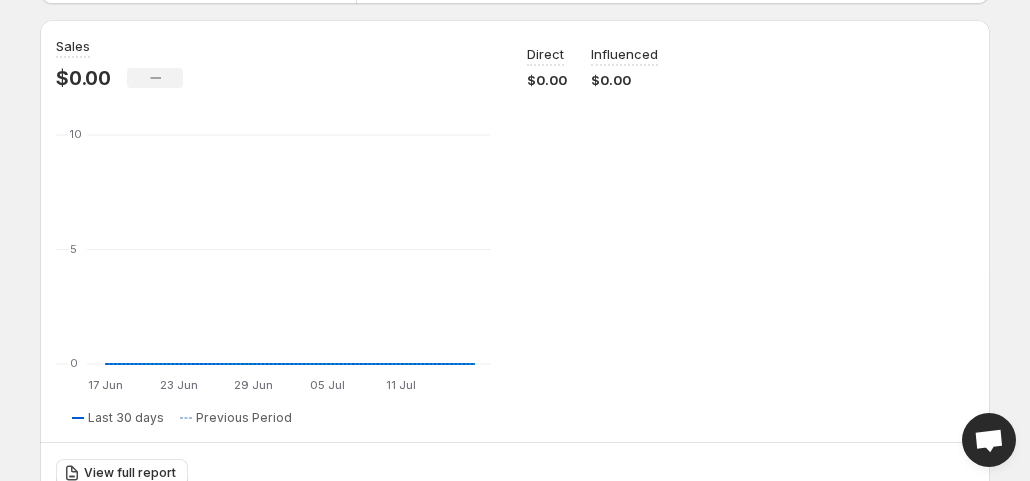 scroll, scrollTop: 0, scrollLeft: 0, axis: both 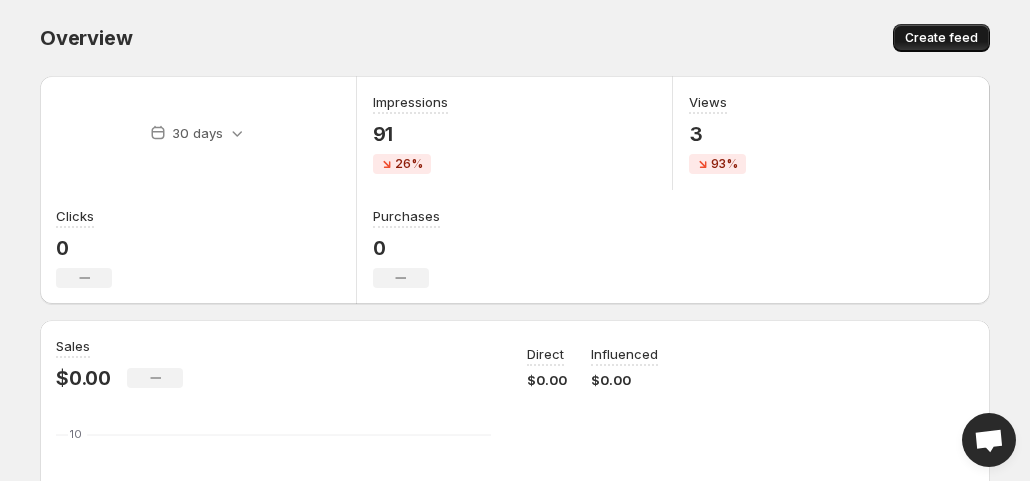 click on "Create feed" at bounding box center [941, 38] 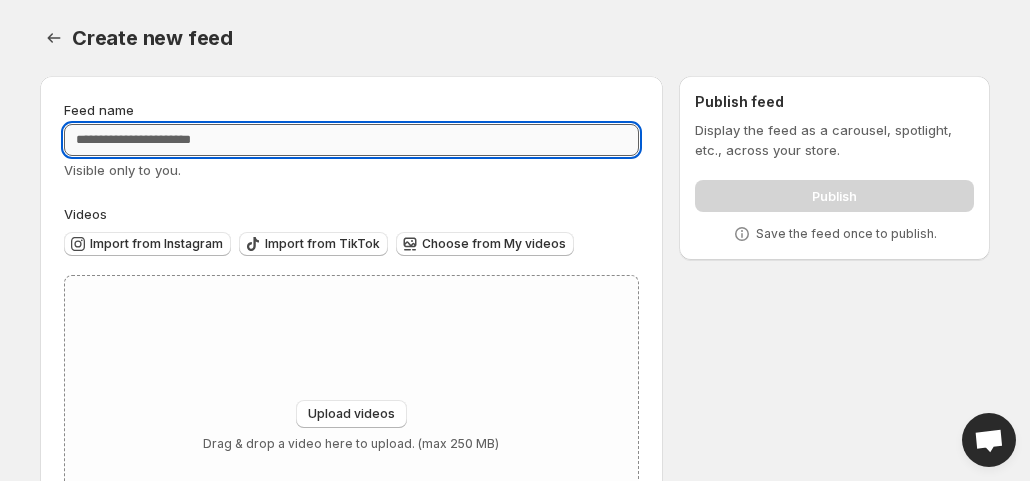 click on "Feed name" at bounding box center (351, 140) 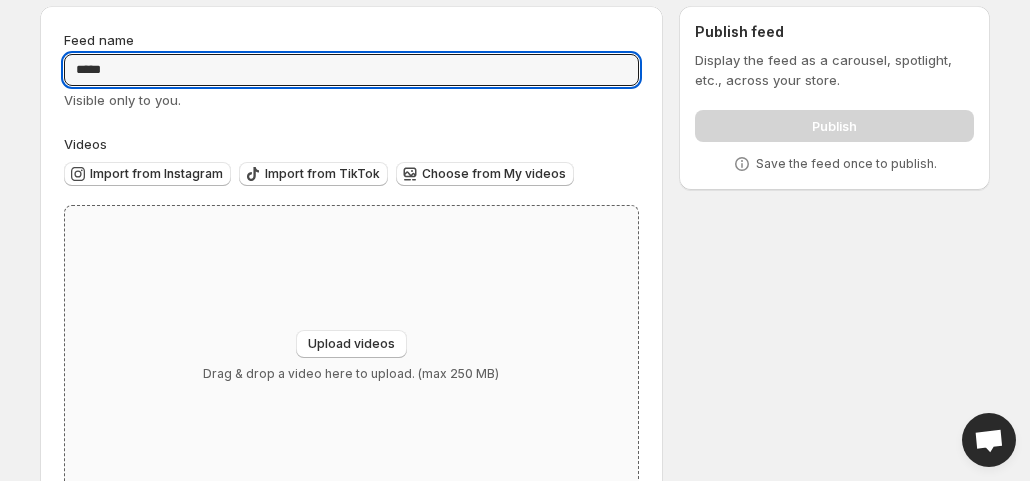 scroll, scrollTop: 144, scrollLeft: 0, axis: vertical 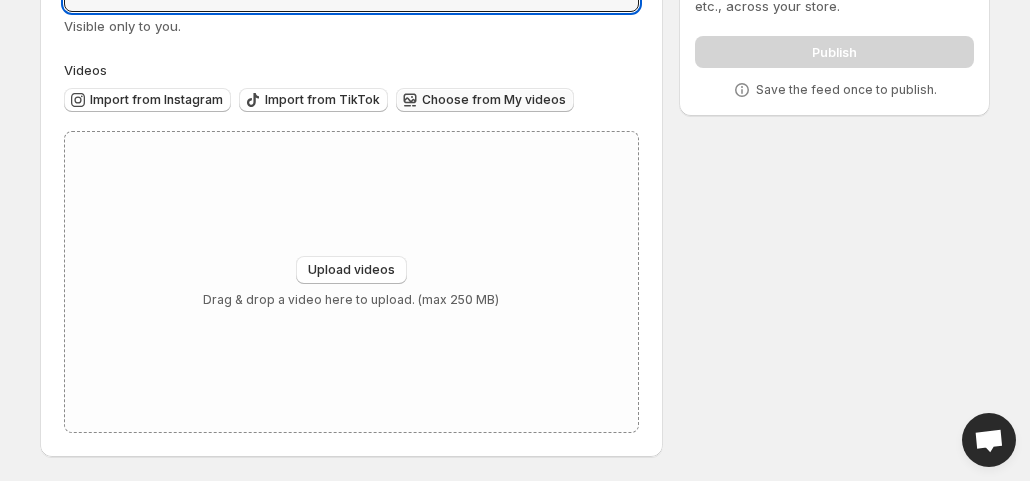 type on "*****" 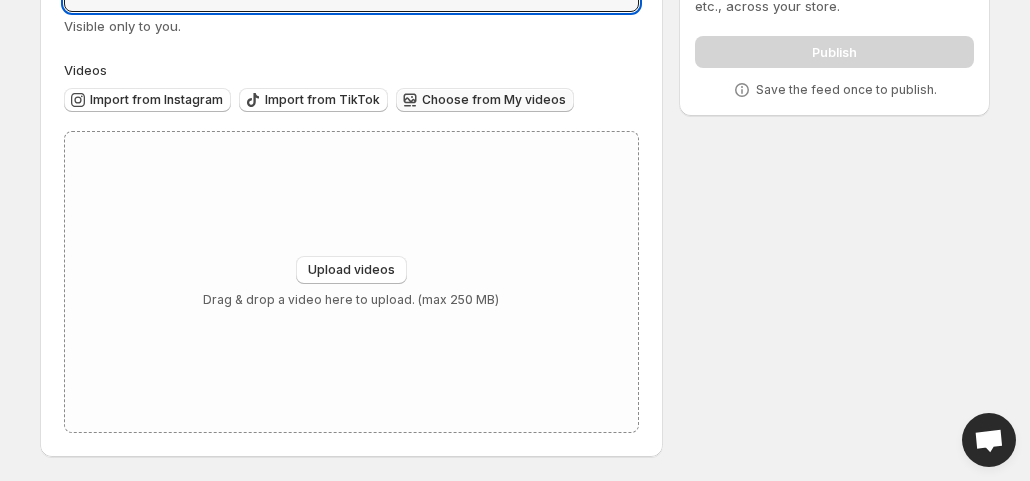 click on "Choose from My videos" at bounding box center [485, 100] 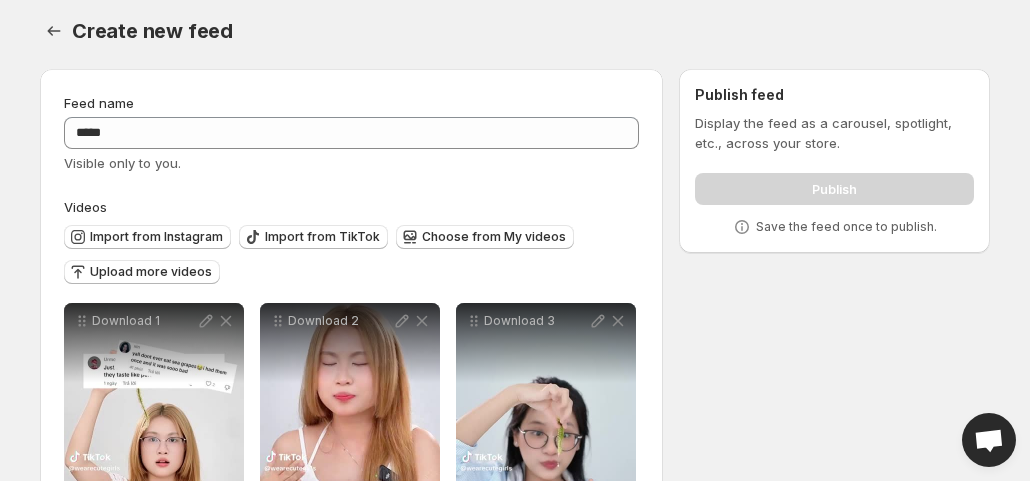 scroll, scrollTop: 0, scrollLeft: 0, axis: both 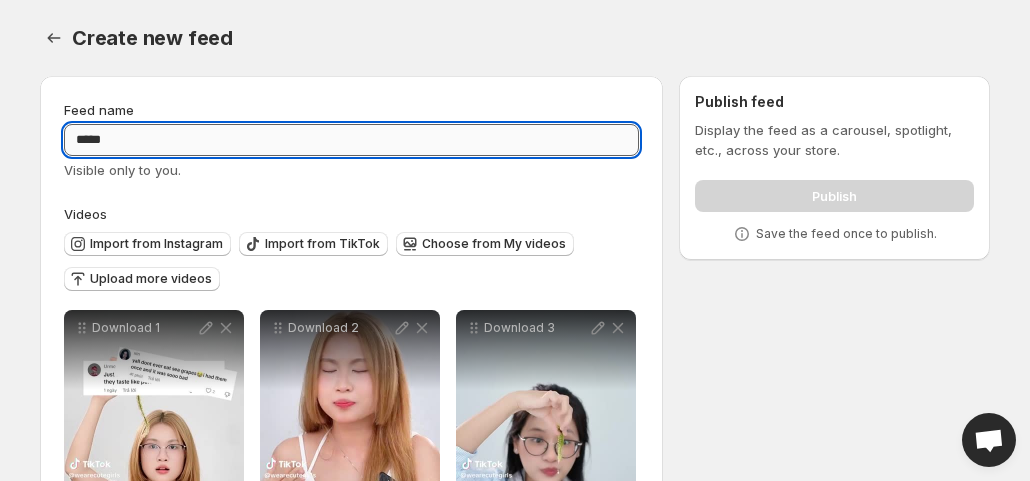 click on "*****" at bounding box center (351, 140) 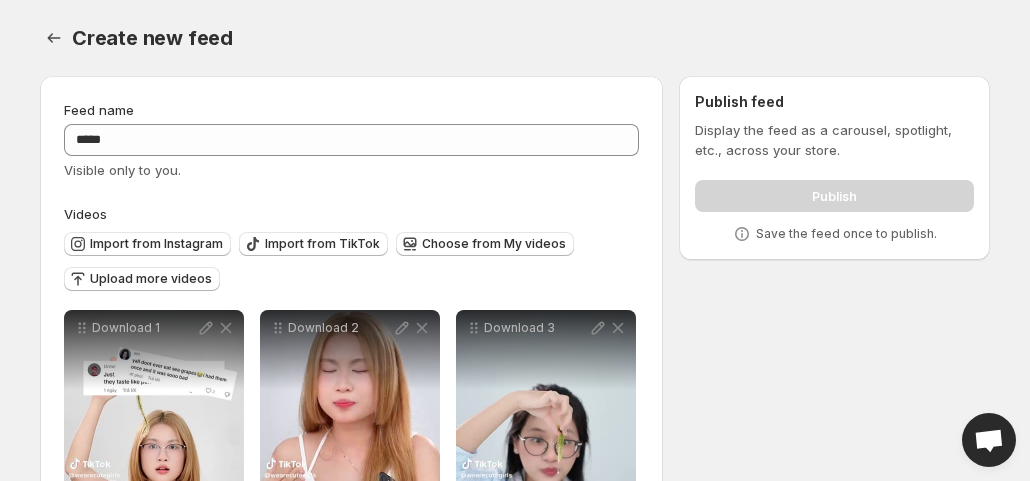 click on "**********" at bounding box center [507, 537] 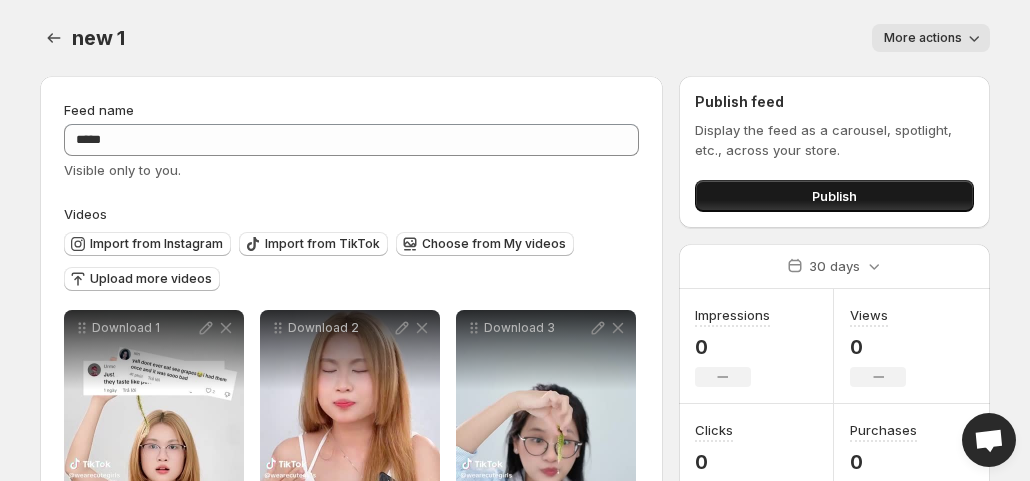 click on "Publish" at bounding box center [834, 196] 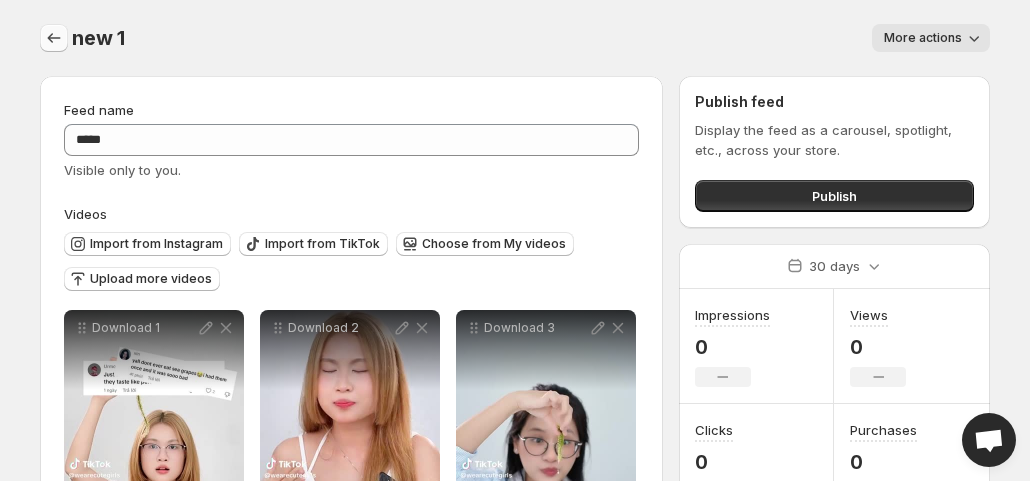 click 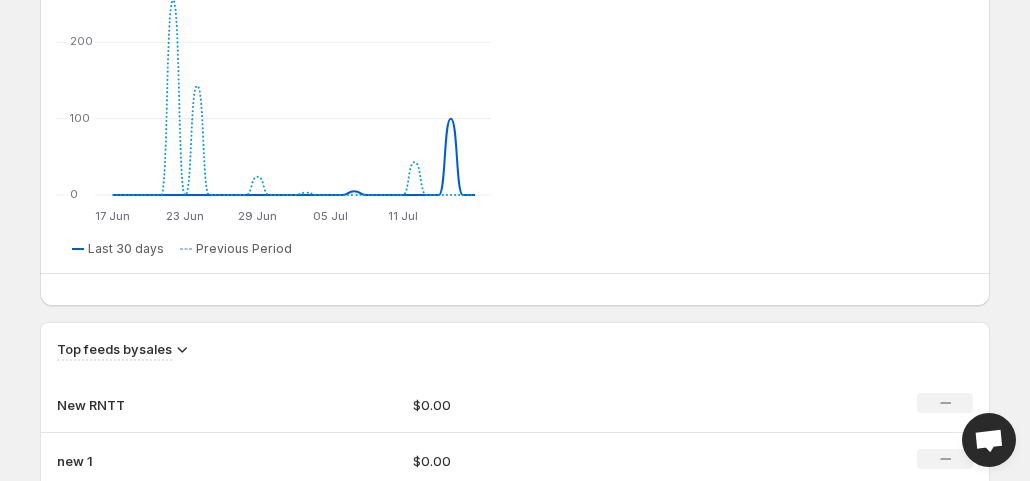 scroll, scrollTop: 1048, scrollLeft: 0, axis: vertical 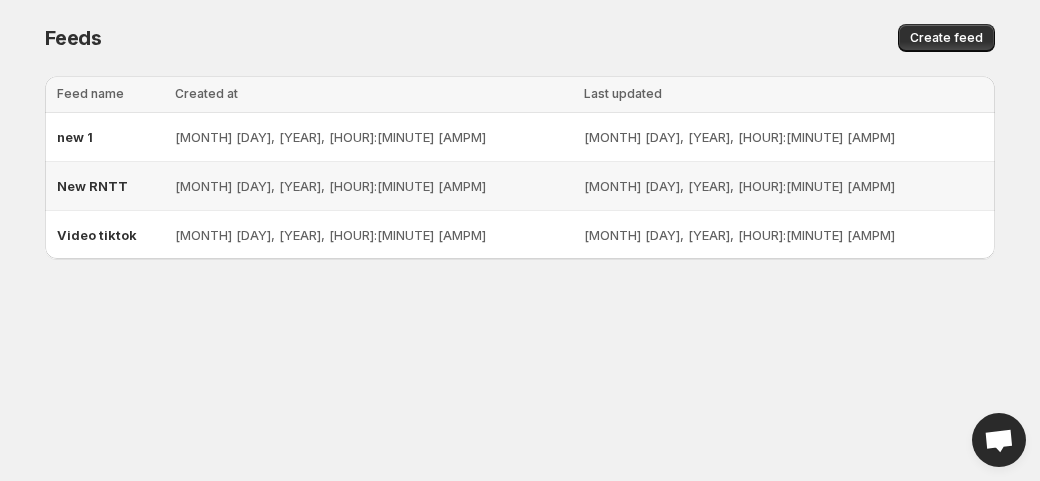 click on "[MONTH] [DAY], [YEAR], [HOUR]:[MINUTE] [AMPM]" at bounding box center (783, 186) 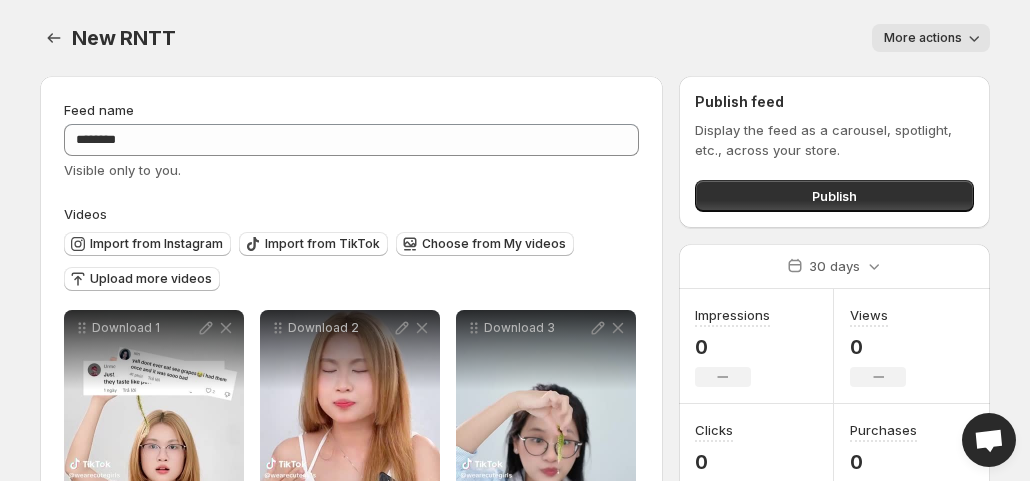 click 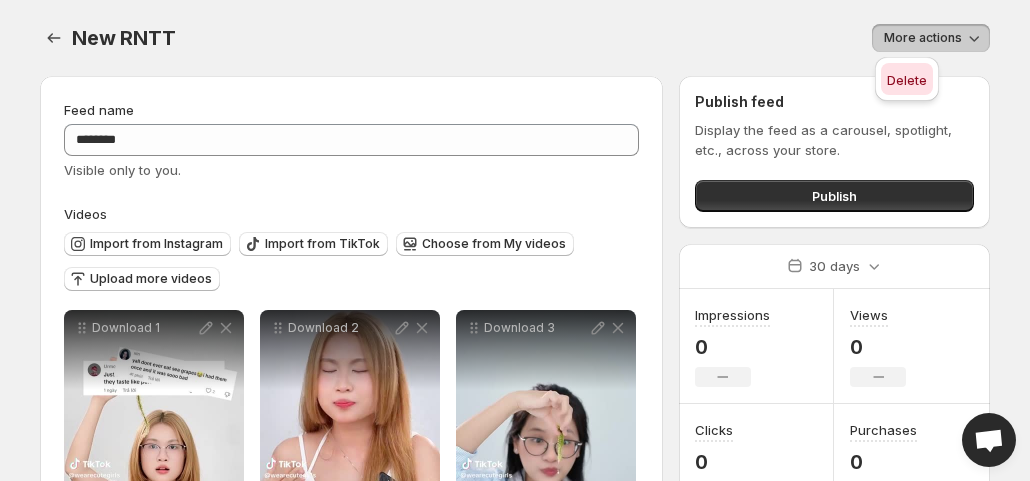 click on "Delete" at bounding box center (907, 80) 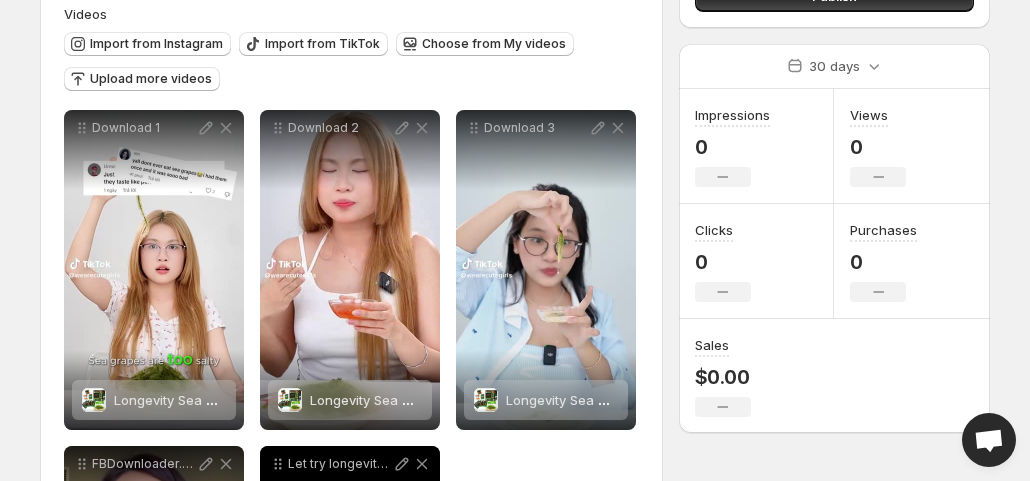 scroll, scrollTop: 0, scrollLeft: 0, axis: both 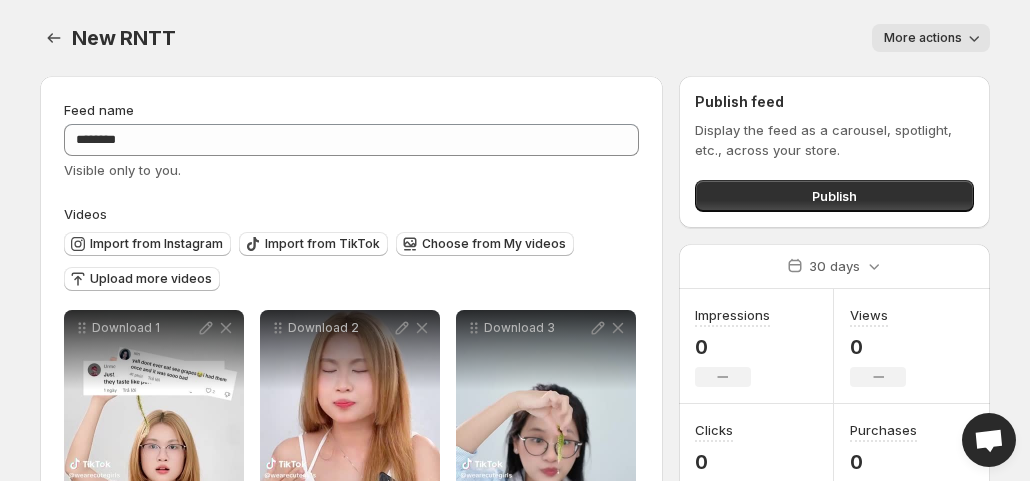 click on "More actions" at bounding box center [923, 38] 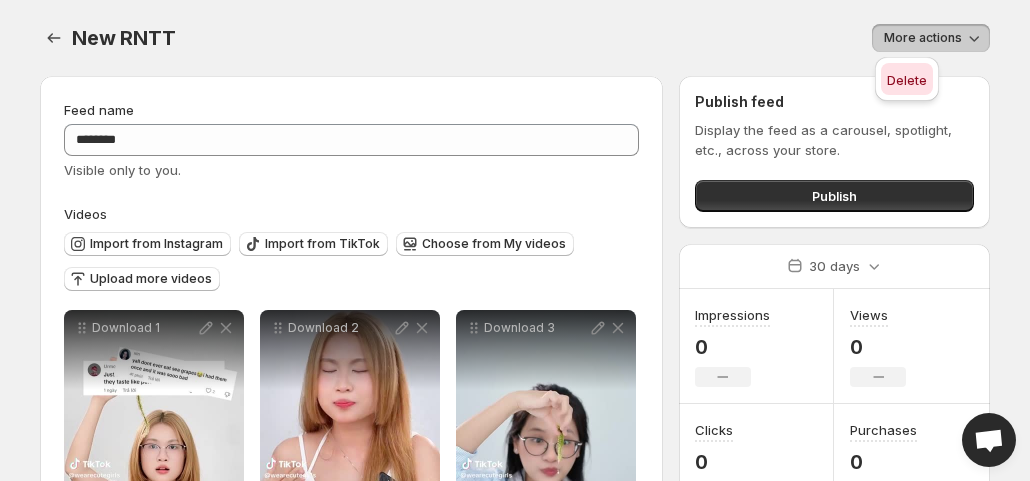 click on "Delete" at bounding box center [907, 80] 